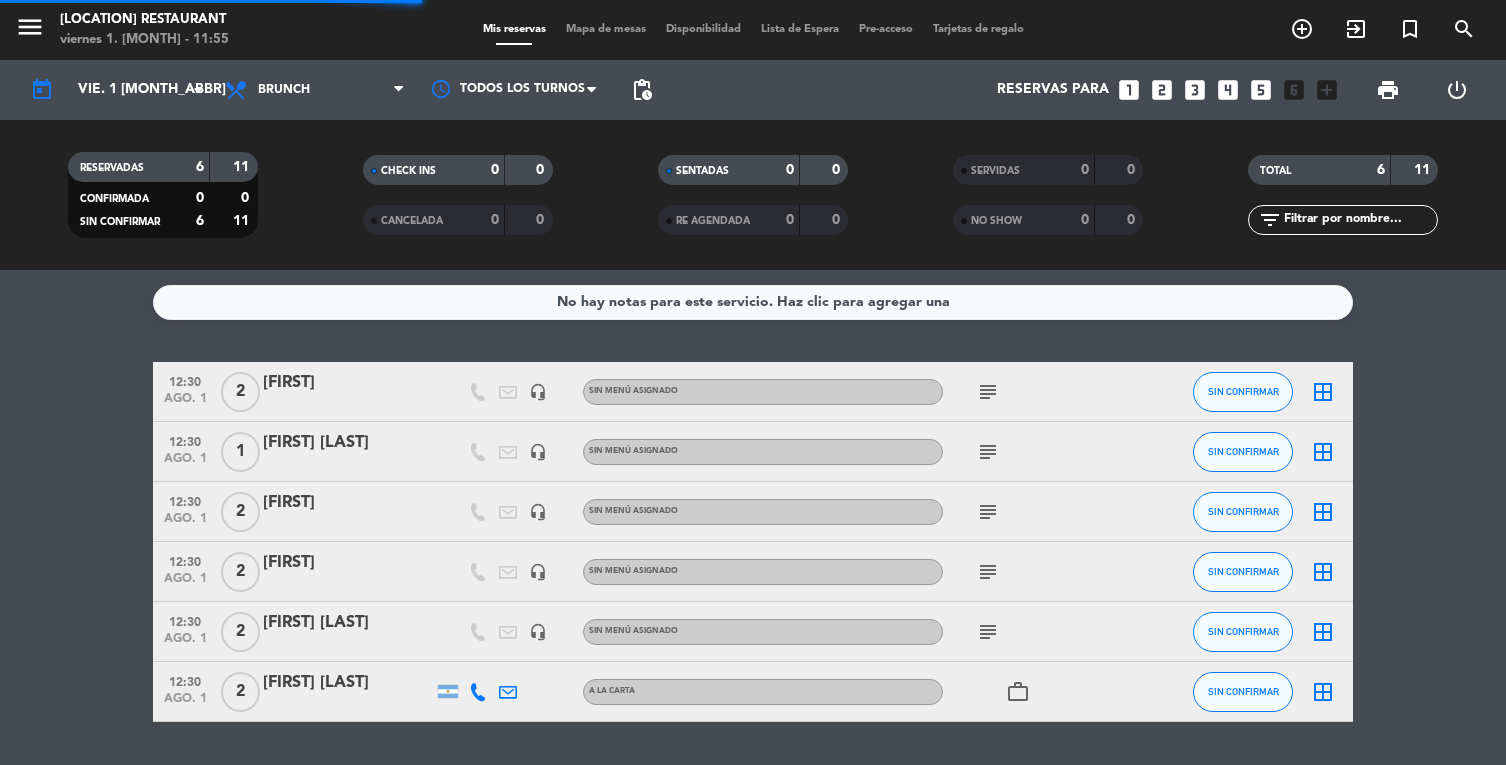 scroll, scrollTop: 0, scrollLeft: 0, axis: both 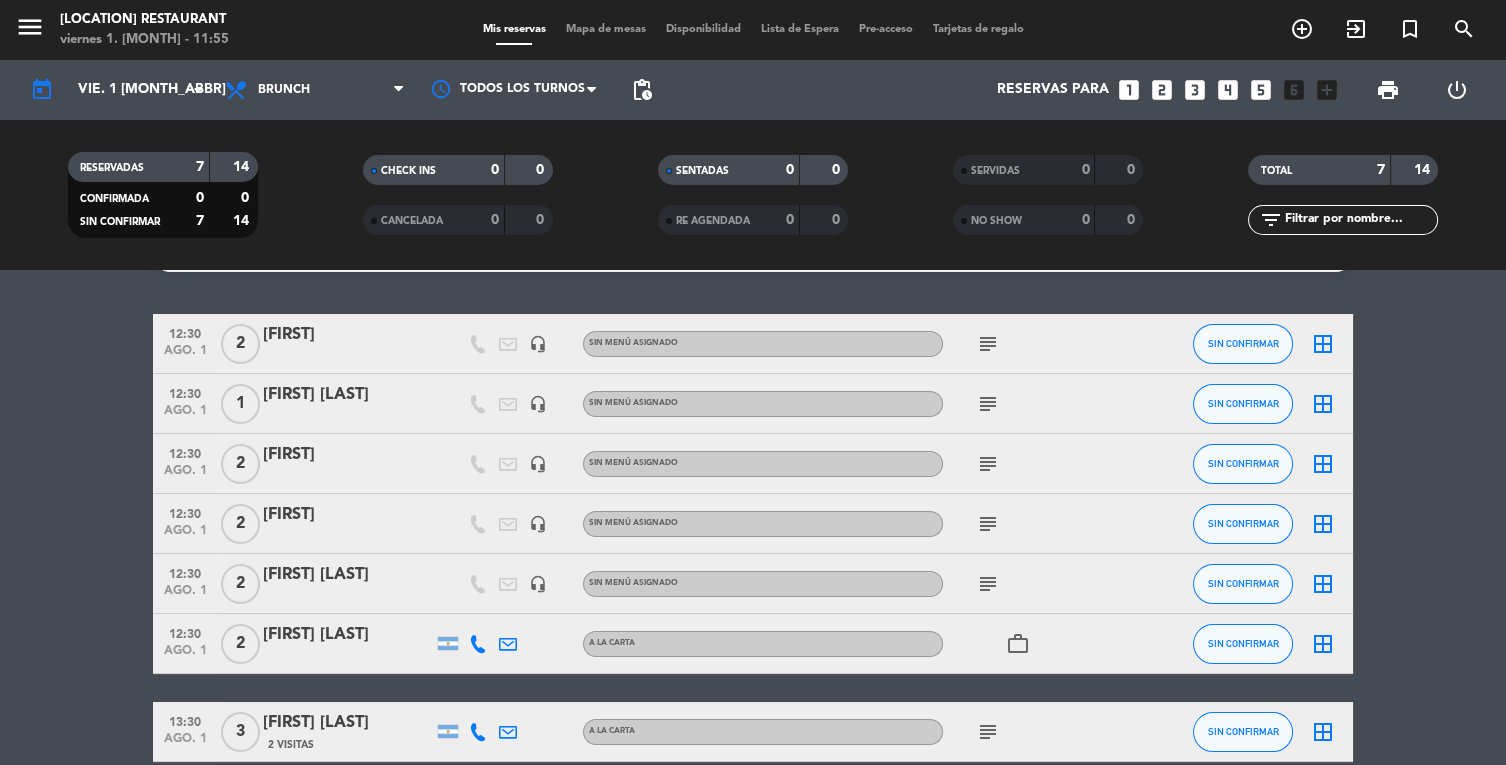 click on "subject" 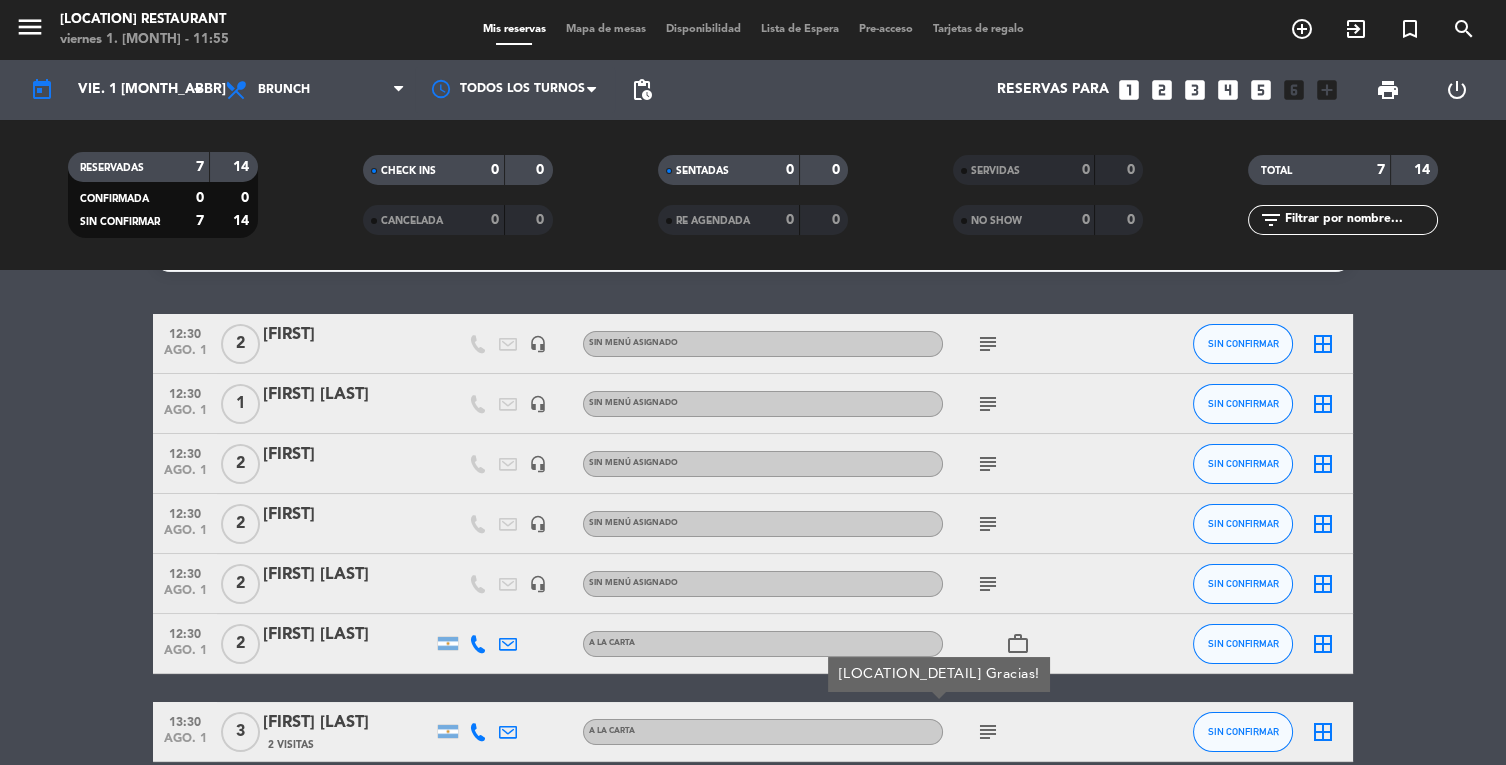 click on "No hay notas para este servicio. Haz clic para agregar una   12:30   ago. 1   2   [FIRST] [LAST]   headset_mic  Sin menú asignado  subject  SIN CONFIRMAR  border_all   12:30   ago. 1   1   [FIRST] [LAST]   headset_mic  Sin menú asignado  subject  SIN CONFIRMAR  border_all   12:30   ago. 1   2   [FIRST]    headset_mic  Sin menú asignado  subject  SIN CONFIRMAR  border_all   12:30   ago. 1   2   [FIRST]   headset_mic  Sin menú asignado  subject  SIN CONFIRMAR  border_all   12:30   ago. 1   2   [FIRST] [LAST]   headset_mic  Sin menú asignado  subject  SIN CONFIRMAR  border_all   12:30   ago. 1   2   [FIRST] [LAST]   A la Carta  work_outline  SIN CONFIRMAR  border_all   13:30   ago. 1   3   [FIRST] [LAST]   2 Visitas   A la Carta  subject  [LOCATION_DETAIL] SIN CONFIRMAR  border_all" 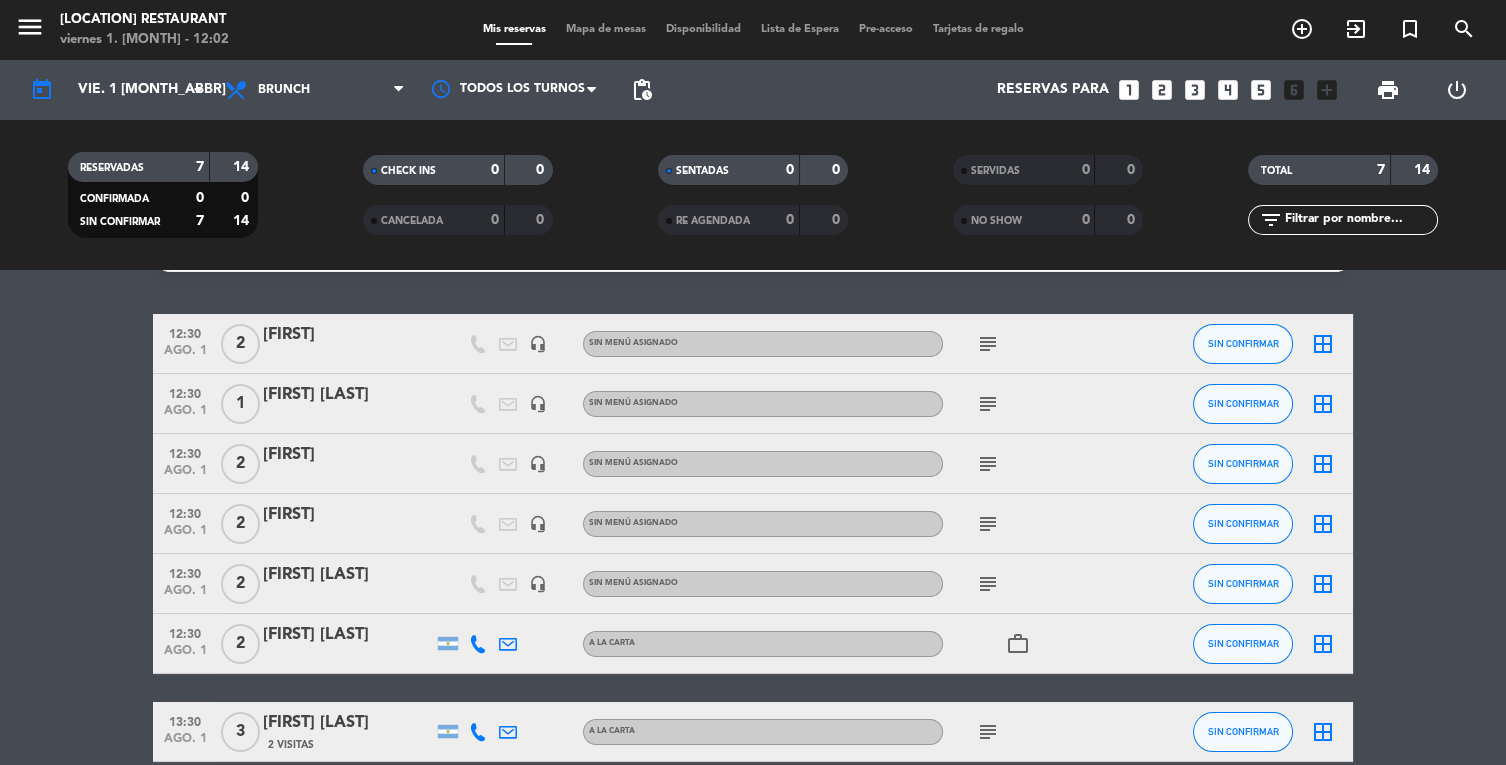scroll, scrollTop: 0, scrollLeft: 0, axis: both 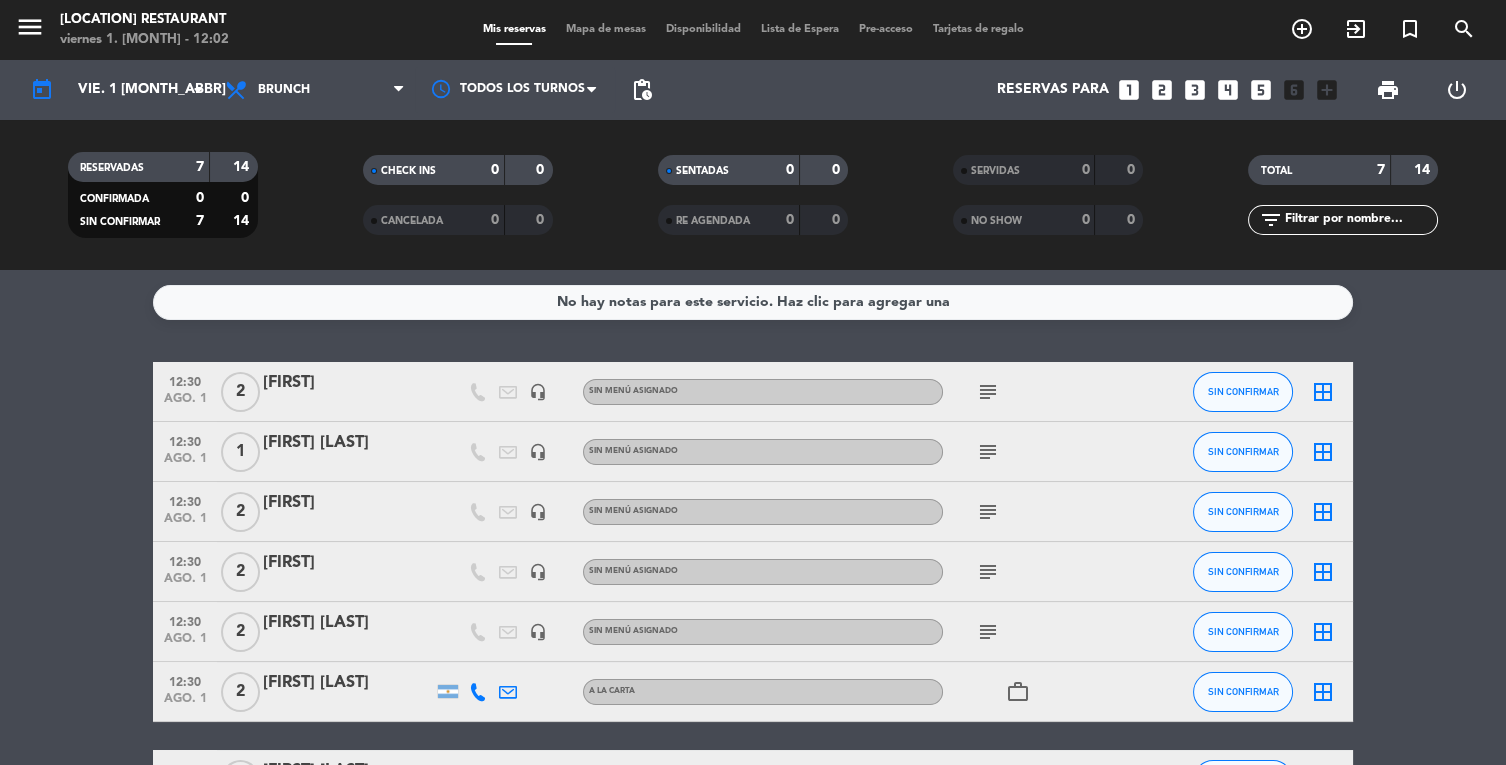 click on "subject" 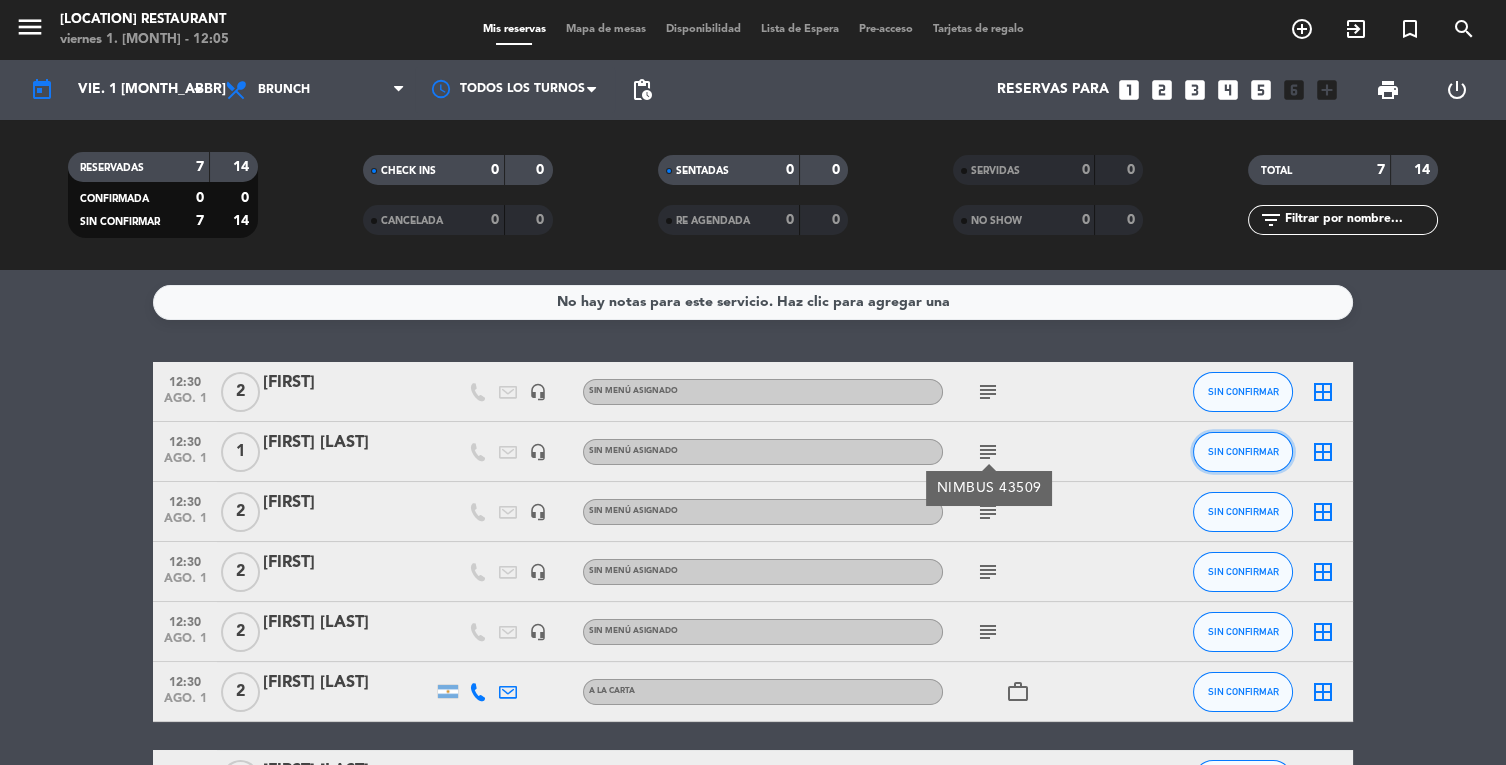 click on "SIN CONFIRMAR" 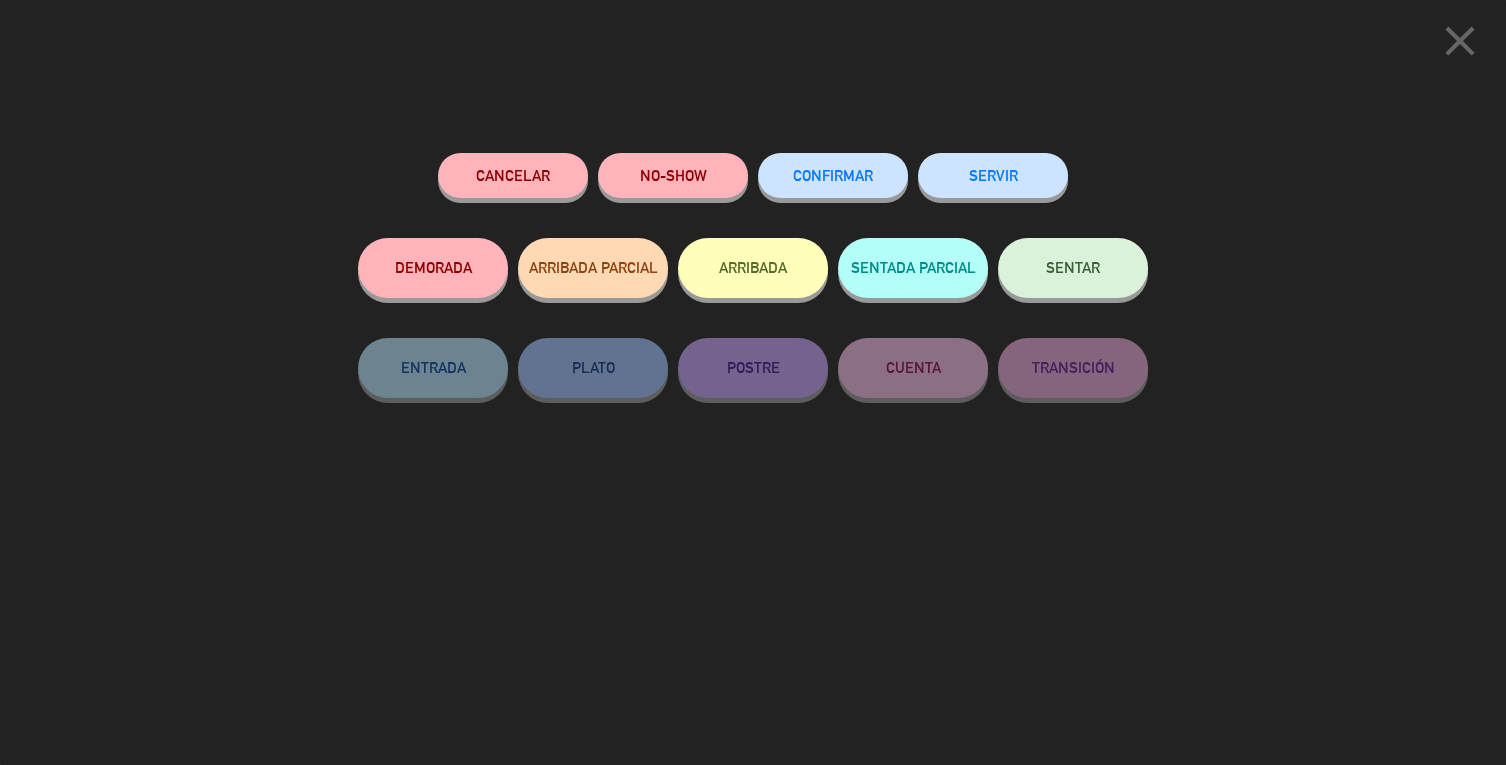 click on "ARRIBADA" 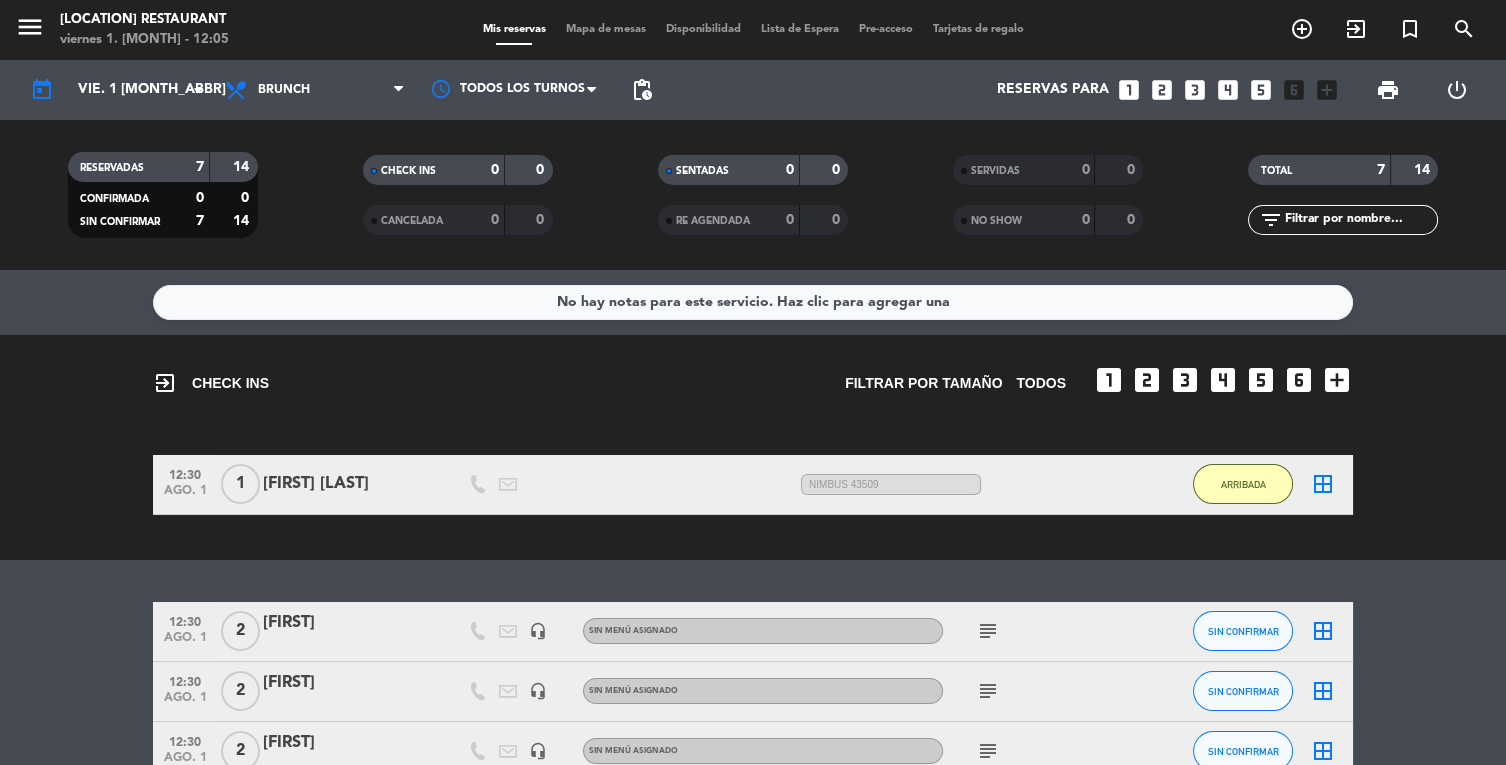 click on "border_all" 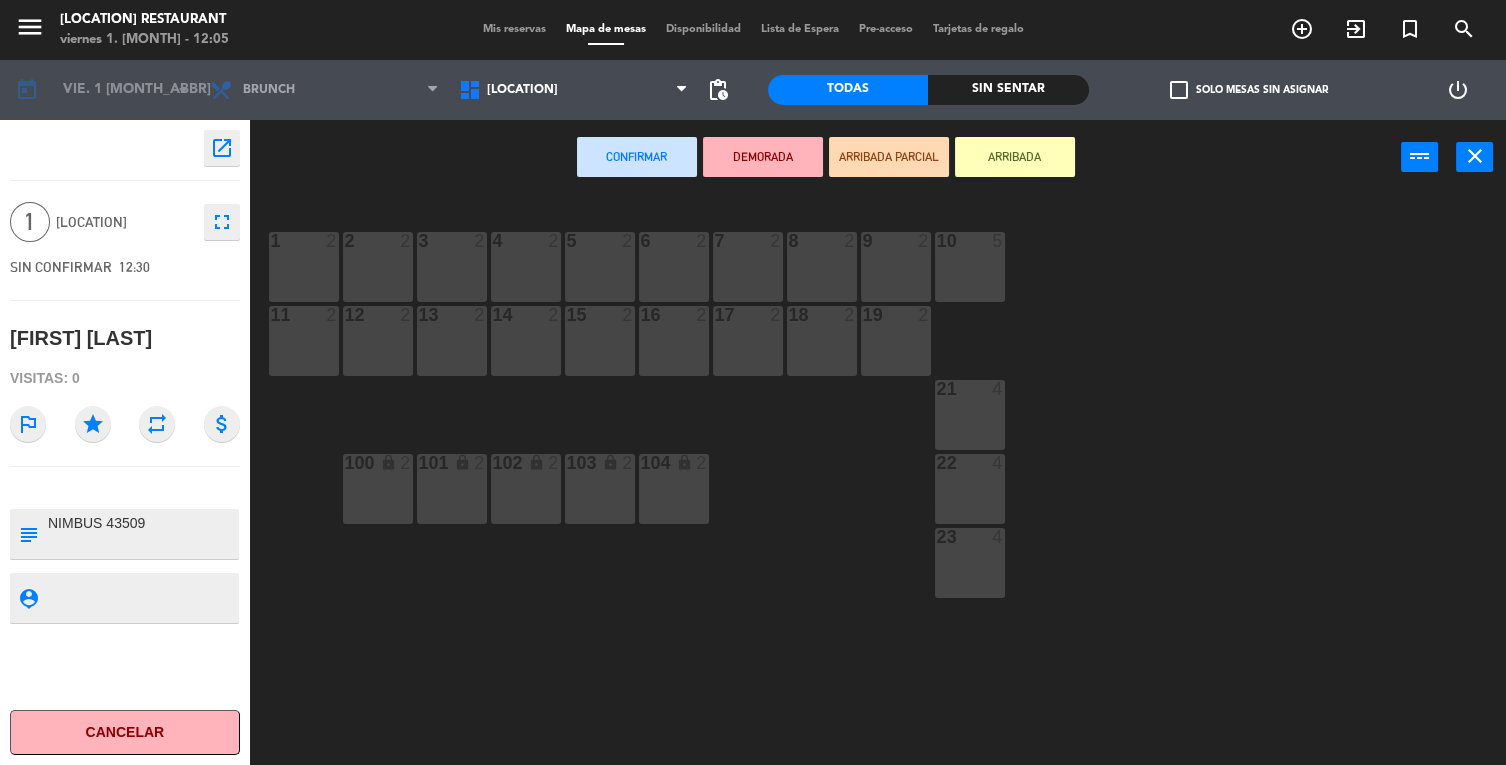 click on "1  2" at bounding box center [304, 267] 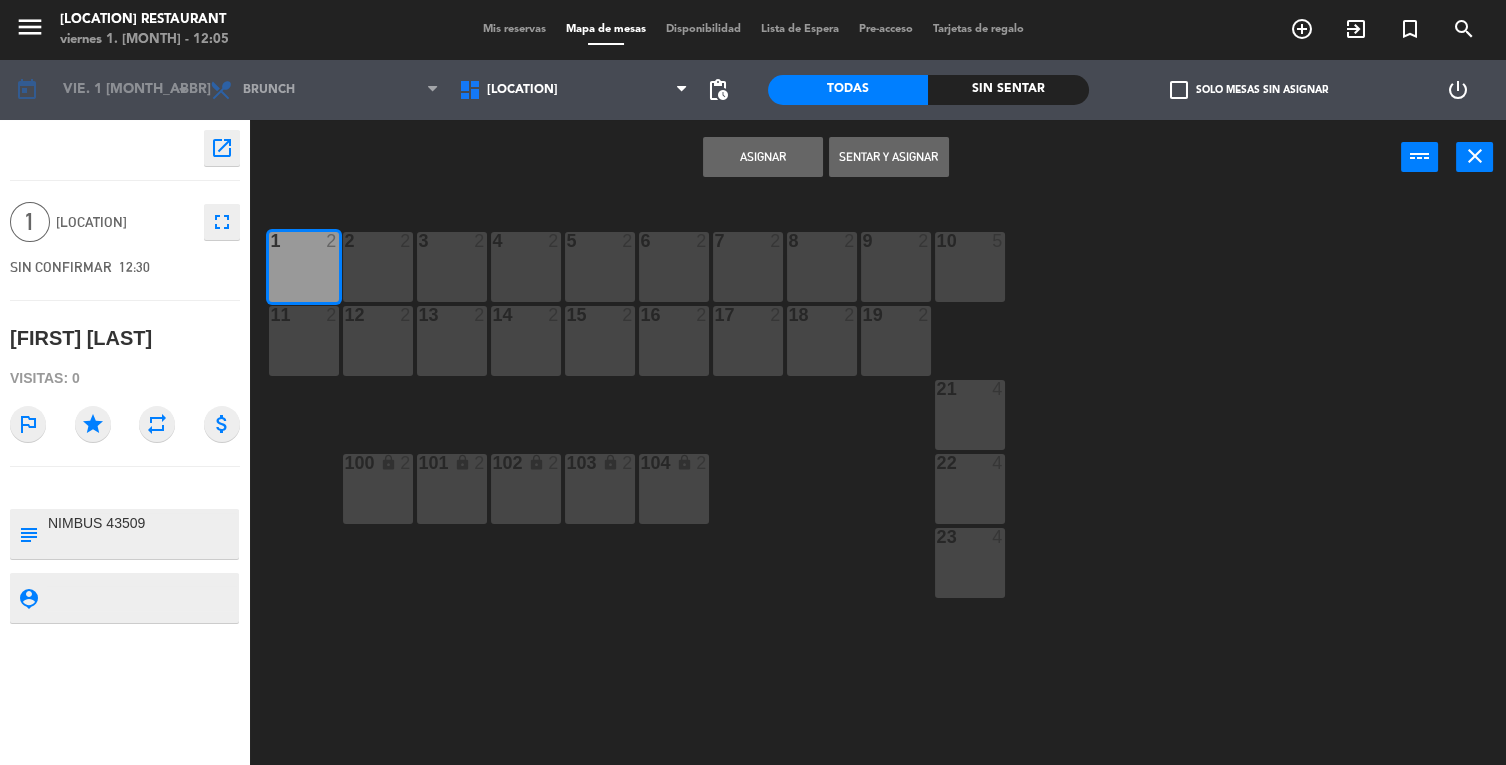 click on "Asignar" at bounding box center [763, 157] 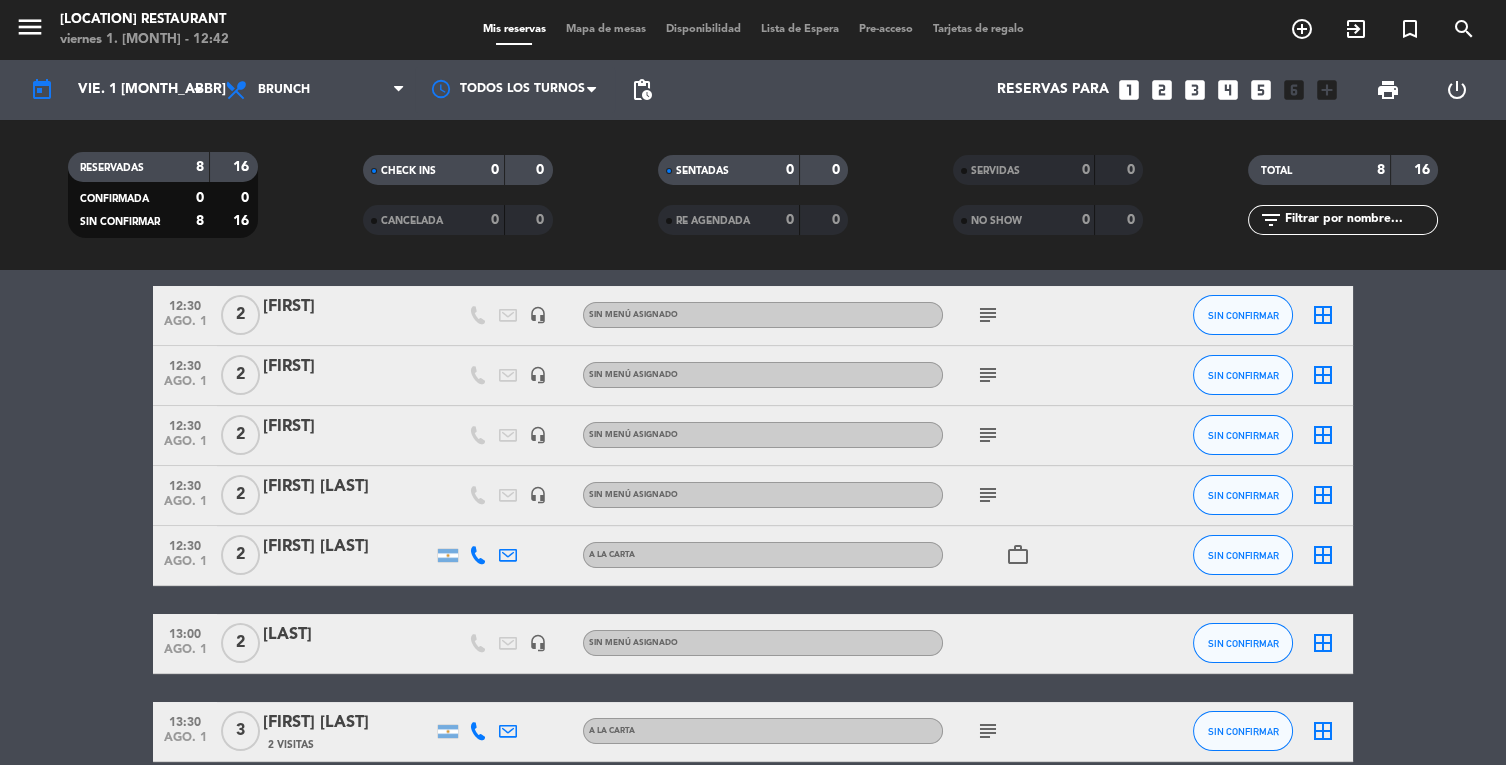 scroll, scrollTop: 263, scrollLeft: 0, axis: vertical 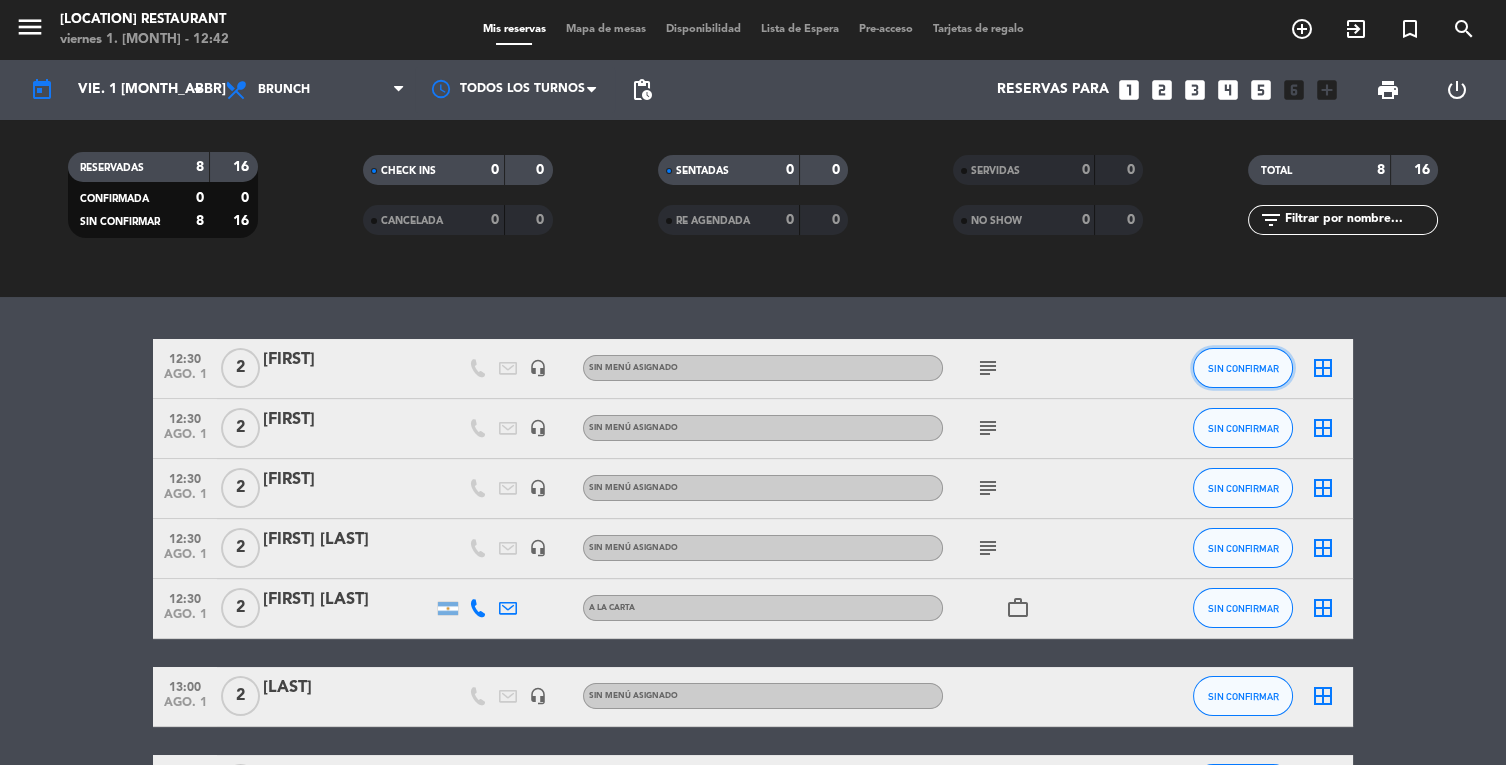 click on "SIN CONFIRMAR" 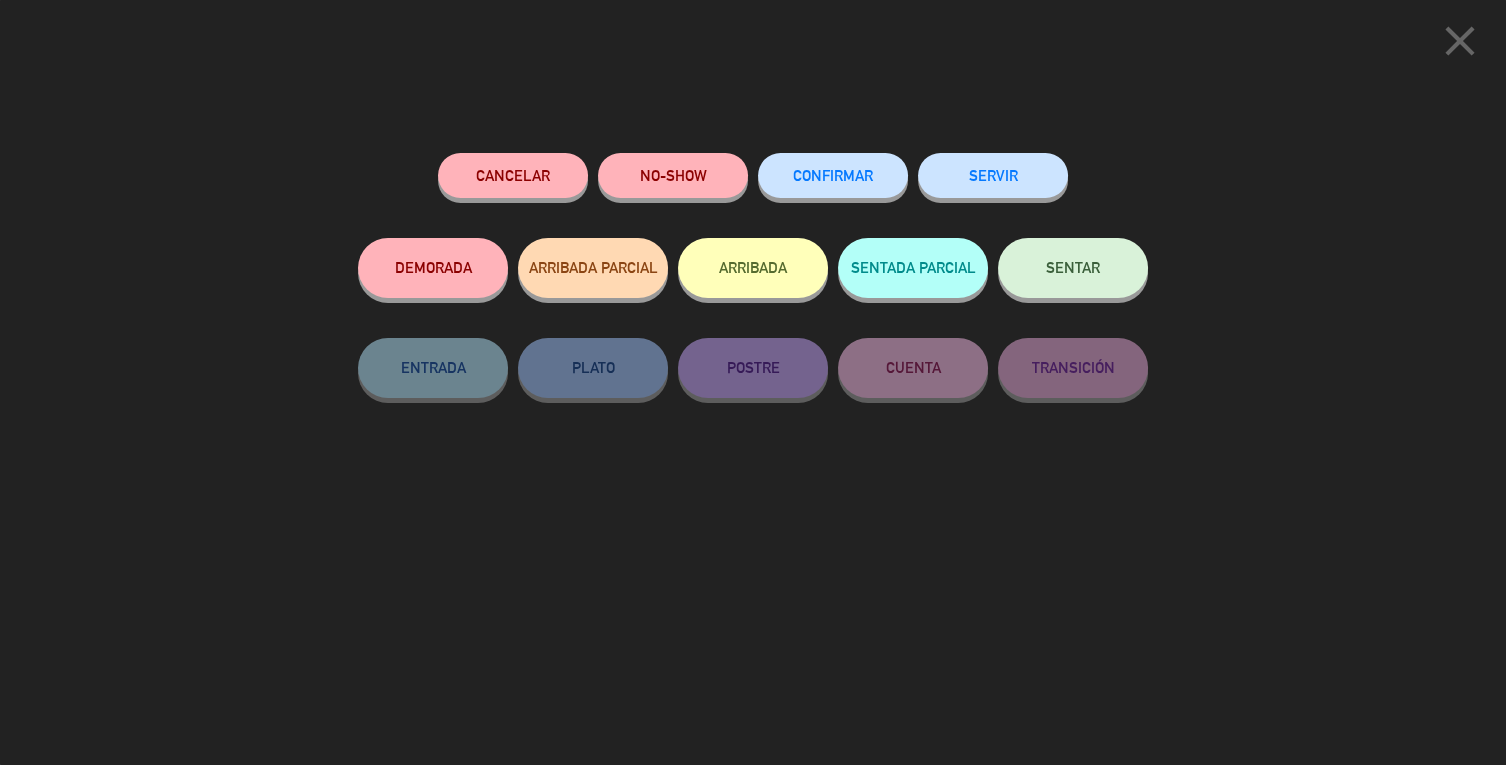 click on "ARRIBADA" 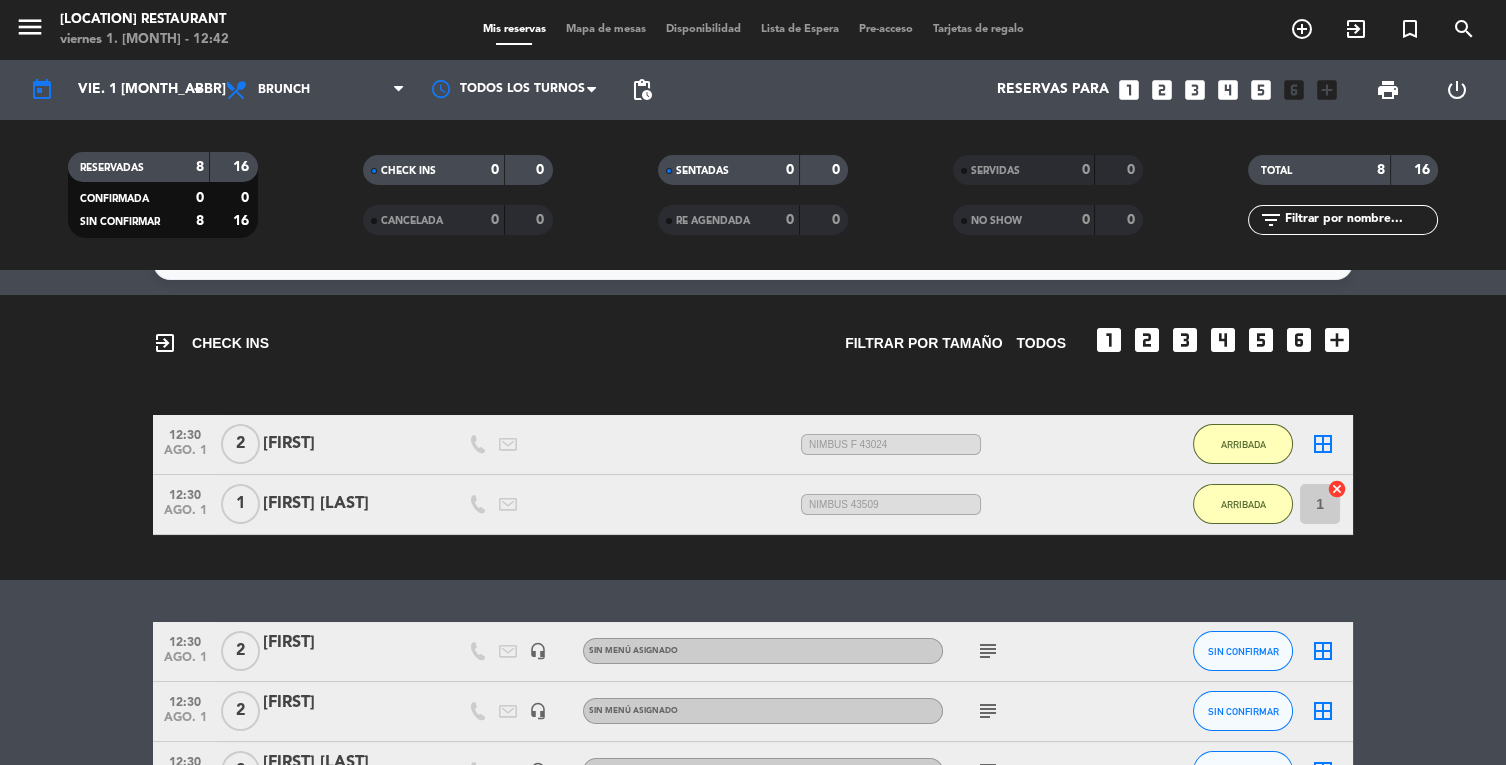 scroll, scrollTop: 40, scrollLeft: 0, axis: vertical 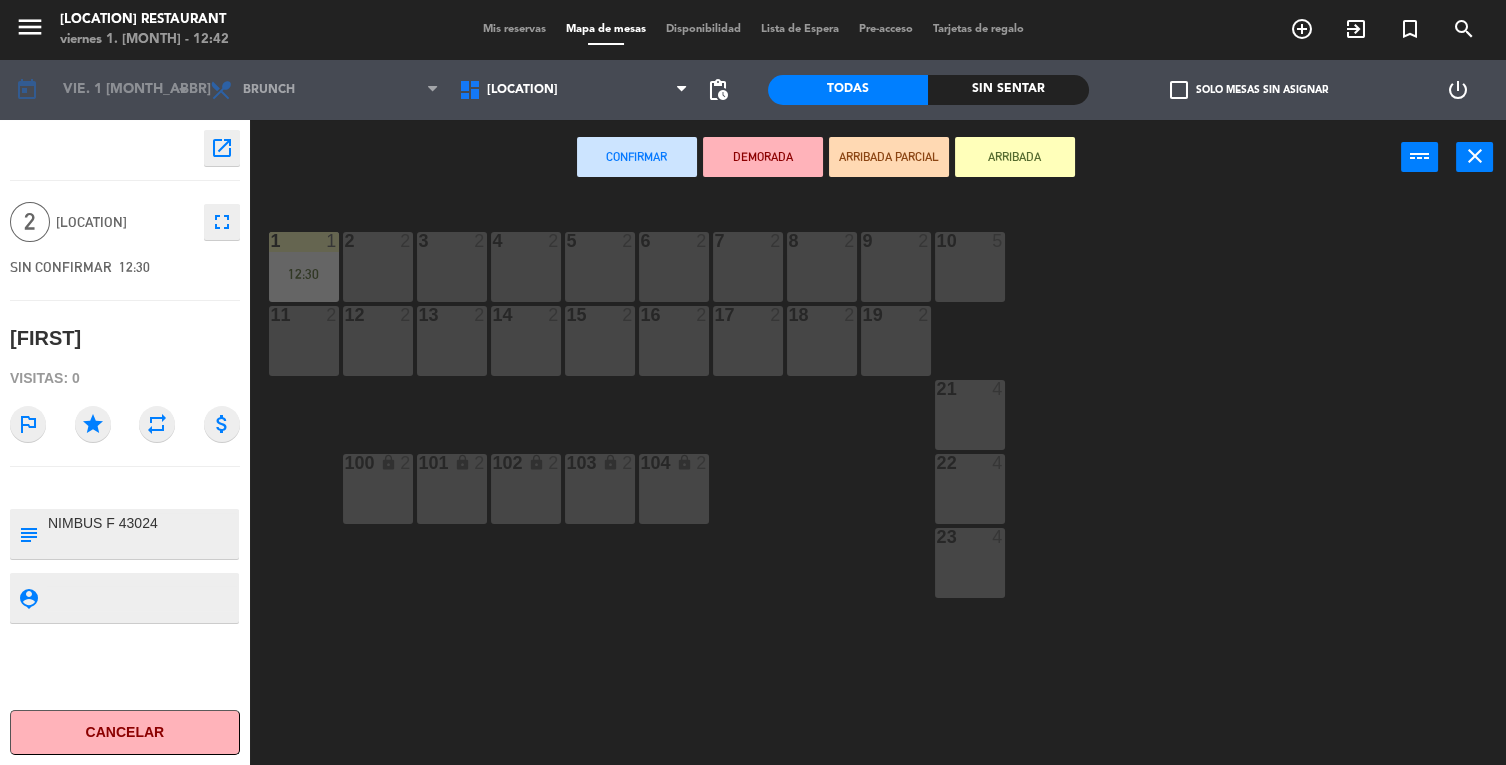 click on "5  2" at bounding box center [600, 267] 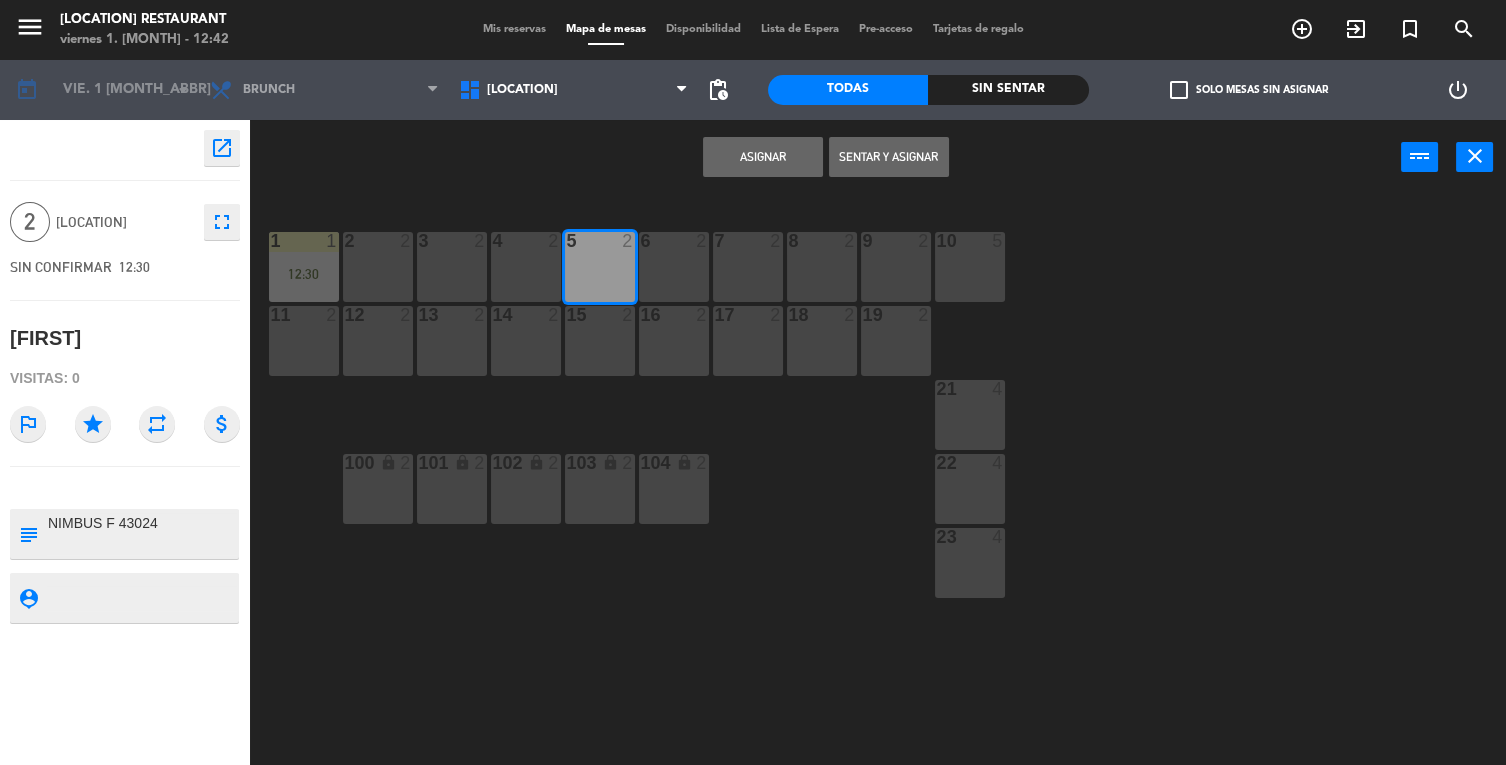 click on "Asignar" at bounding box center [763, 157] 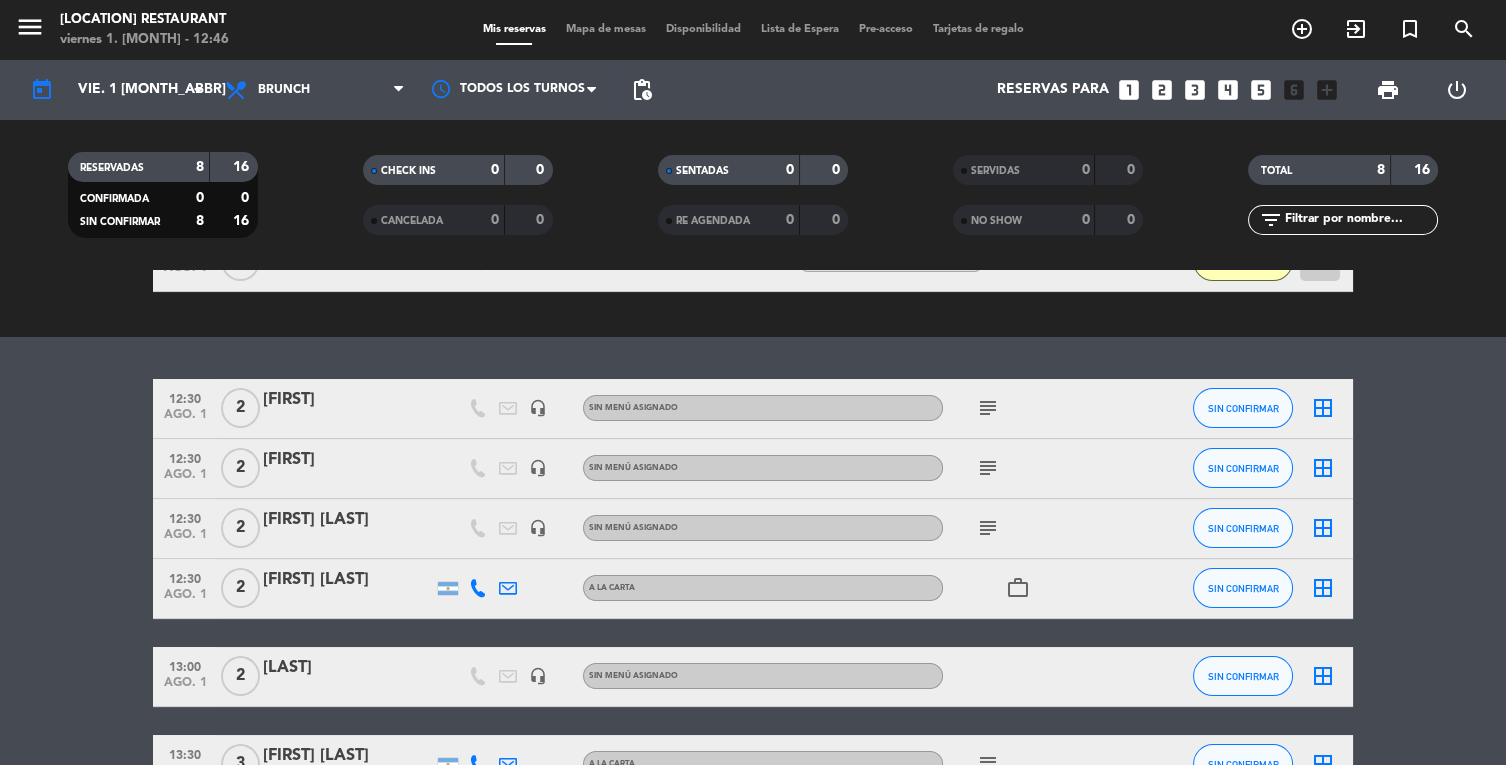 scroll, scrollTop: 316, scrollLeft: 0, axis: vertical 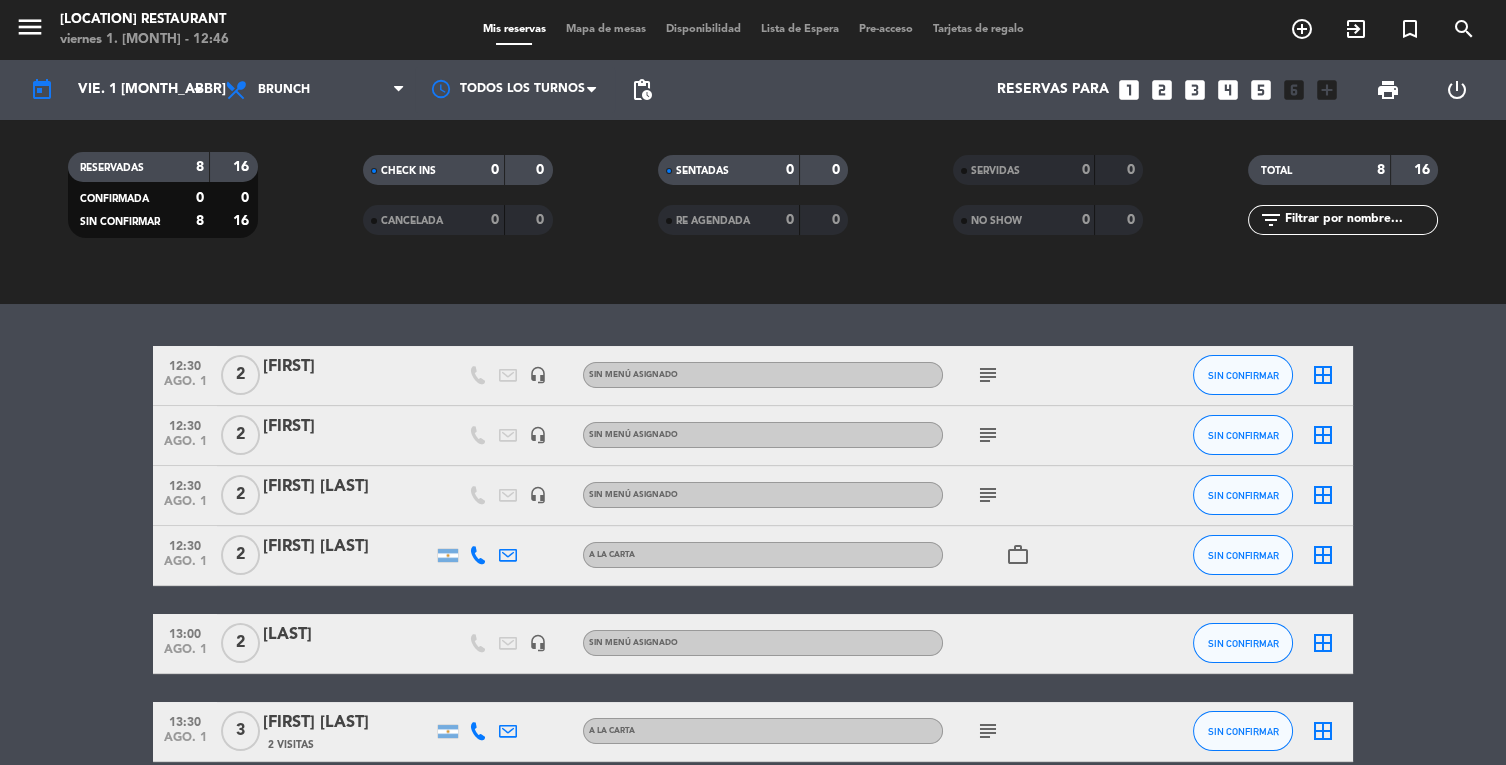 click on "12:30   ago. 1   2   [FIRST]    headset_mic  Sin menú asignado  subject  SIN CONFIRMAR  border_all   12:30   ago. 1   2   [FIRST]   headset_mic  Sin menú asignado  subject  SIN CONFIRMAR  border_all   12:30   ago. 1   2   [FIRST] [LAST]   headset_mic  Sin menú asignado  subject  SIN CONFIRMAR  border_all   12:30   ago. 1   2   [FIRST] [LAST]   A la Carta  work_outline  SIN CONFIRMAR  border_all   13:00   ago. 1   2   [LAST]   headset_mic  Sin menú asignado SIN CONFIRMAR  border_all   13:30   ago. 1   3   [FIRST] [LAST]   2 Visitas   A la Carta  subject  SIN CONFIRMAR  border_all" 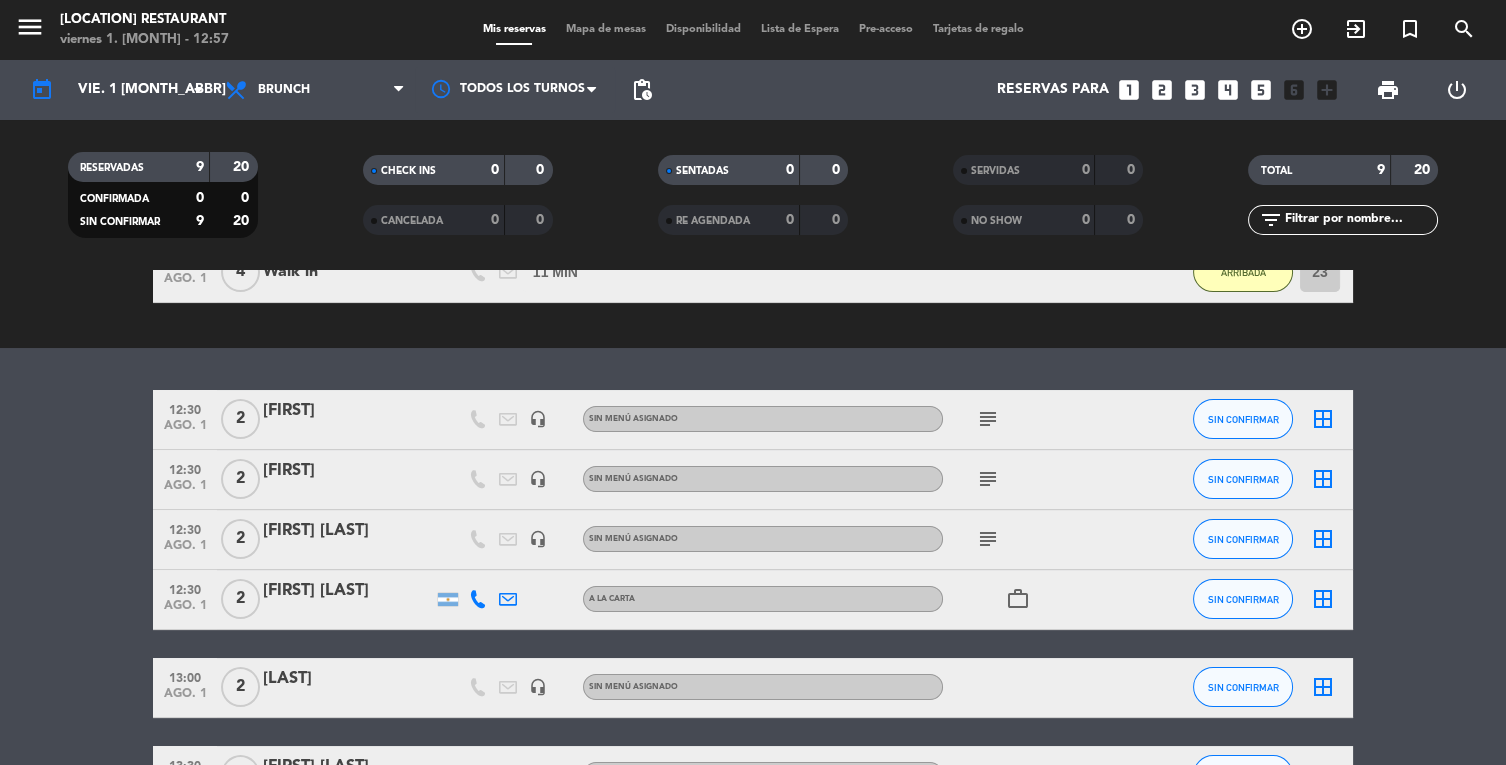 scroll, scrollTop: 403, scrollLeft: 0, axis: vertical 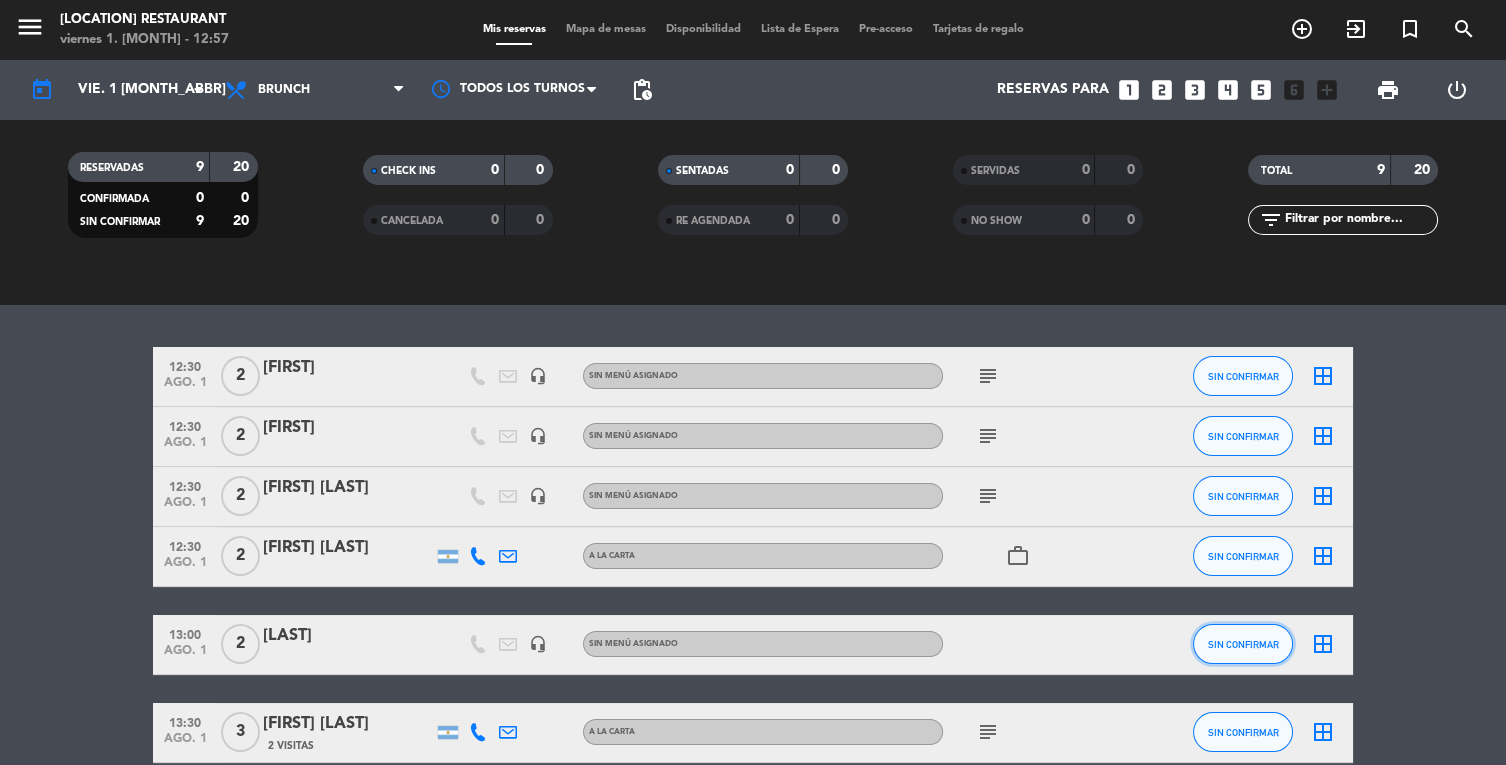 click on "SIN CONFIRMAR" 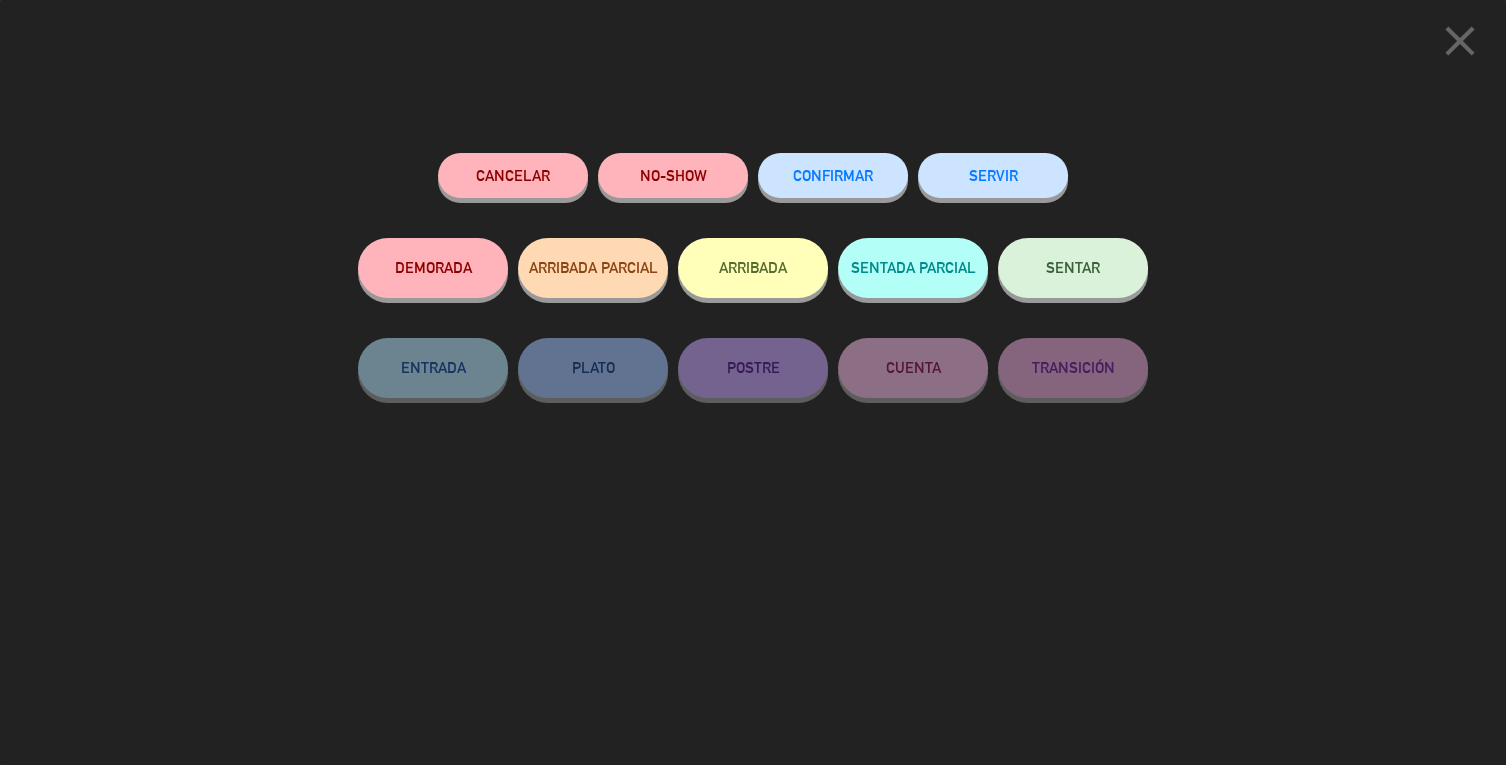 click on "ARRIBADA" 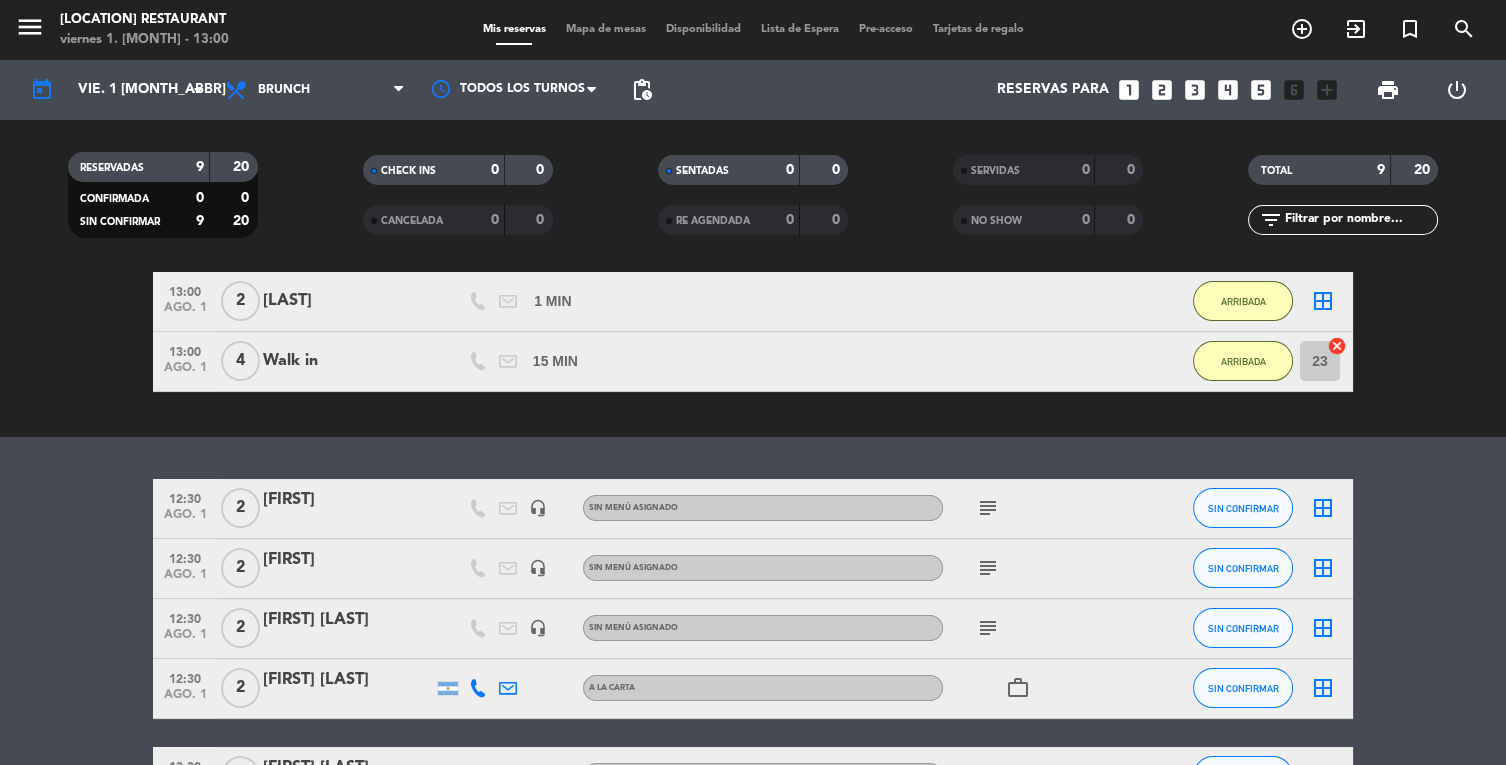 scroll, scrollTop: 376, scrollLeft: 0, axis: vertical 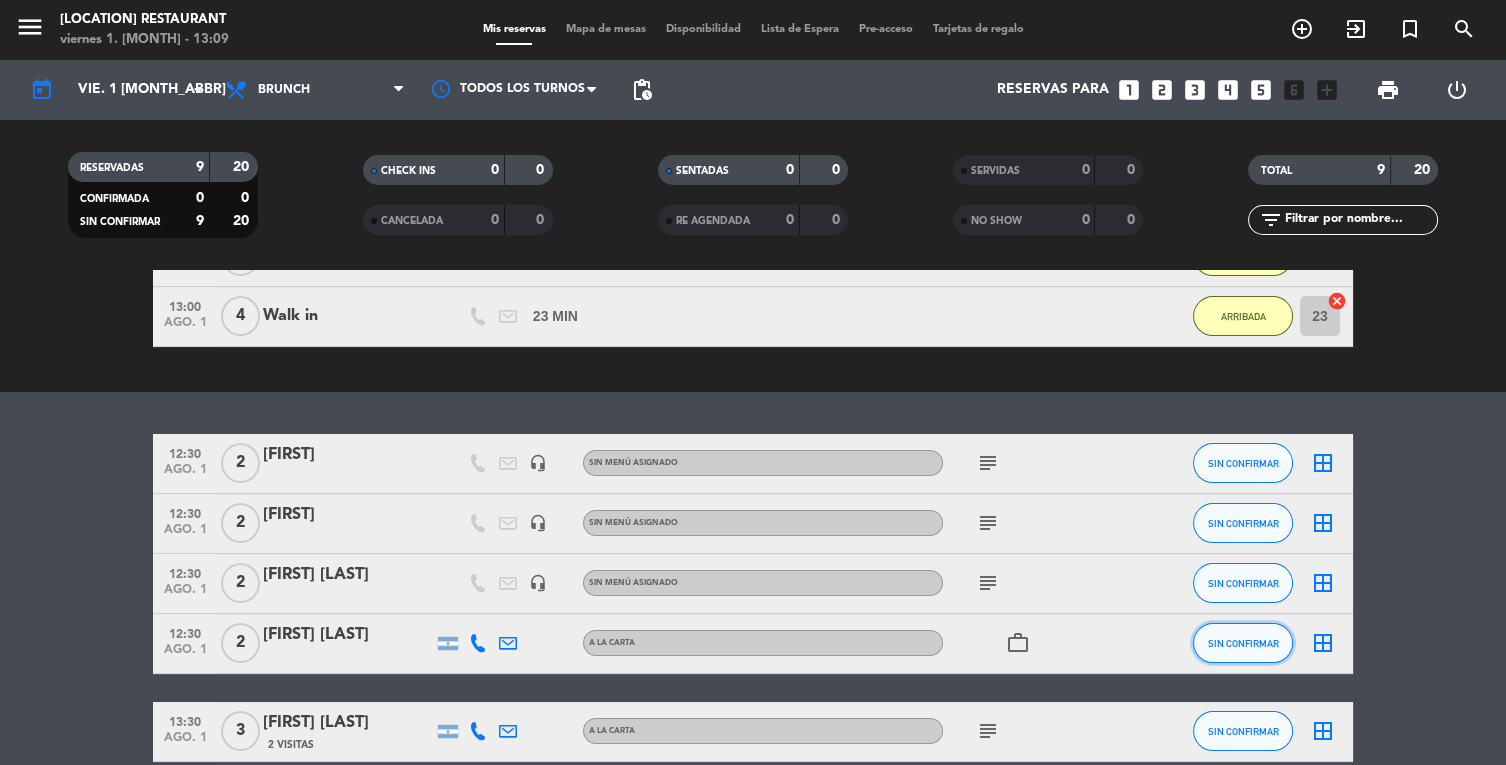 click on "SIN CONFIRMAR" 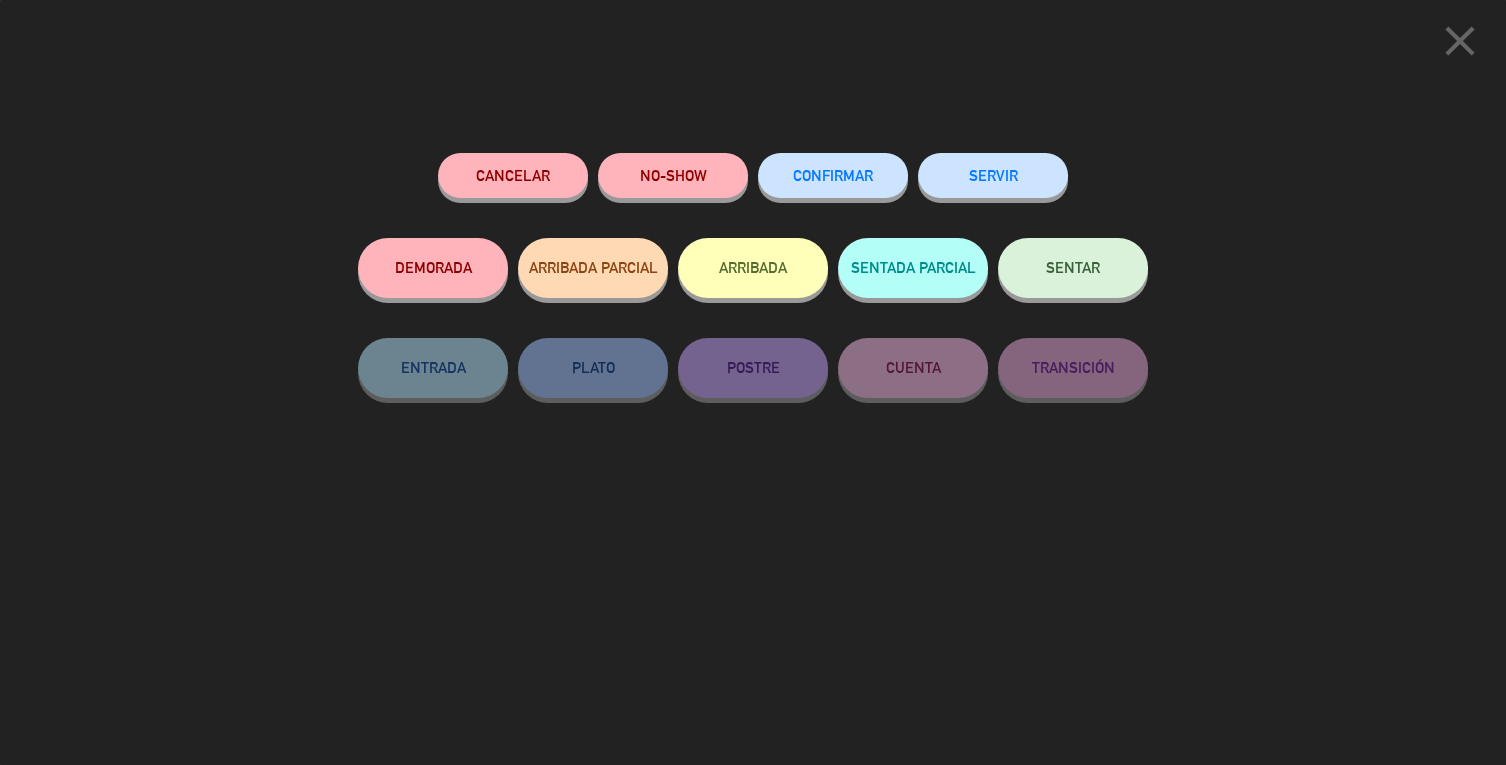 click on "ARRIBADA" 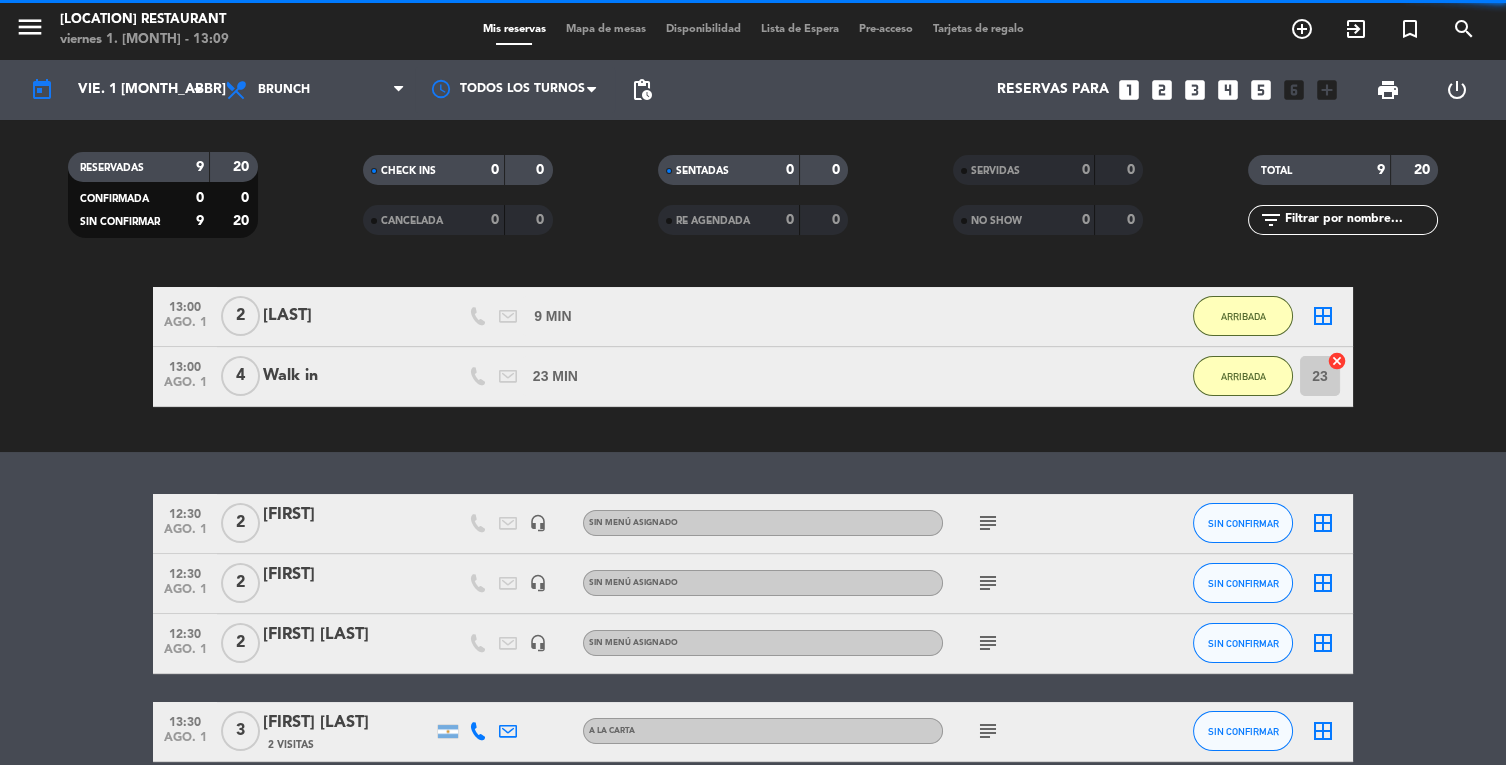 scroll, scrollTop: 0, scrollLeft: 0, axis: both 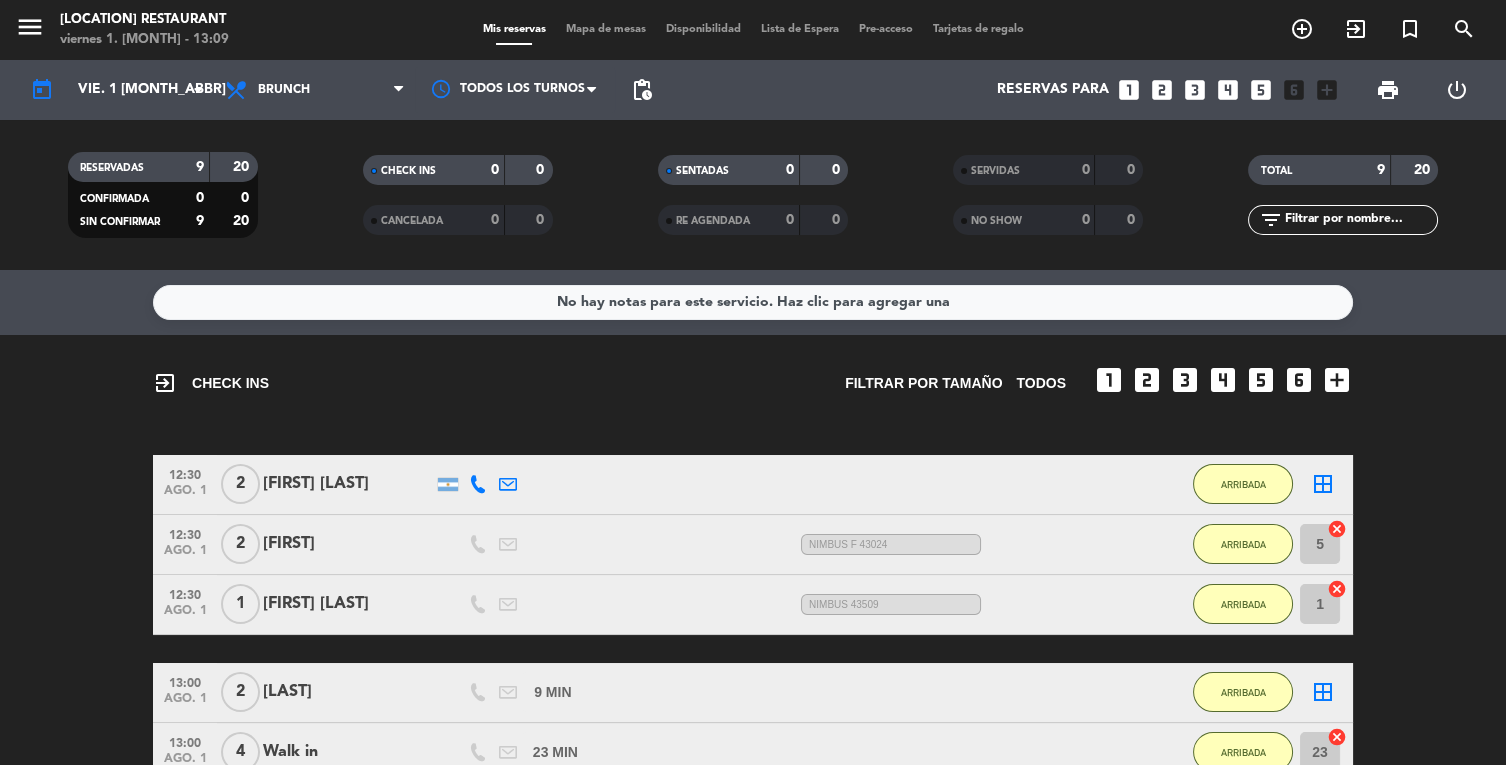 click on "border_all" 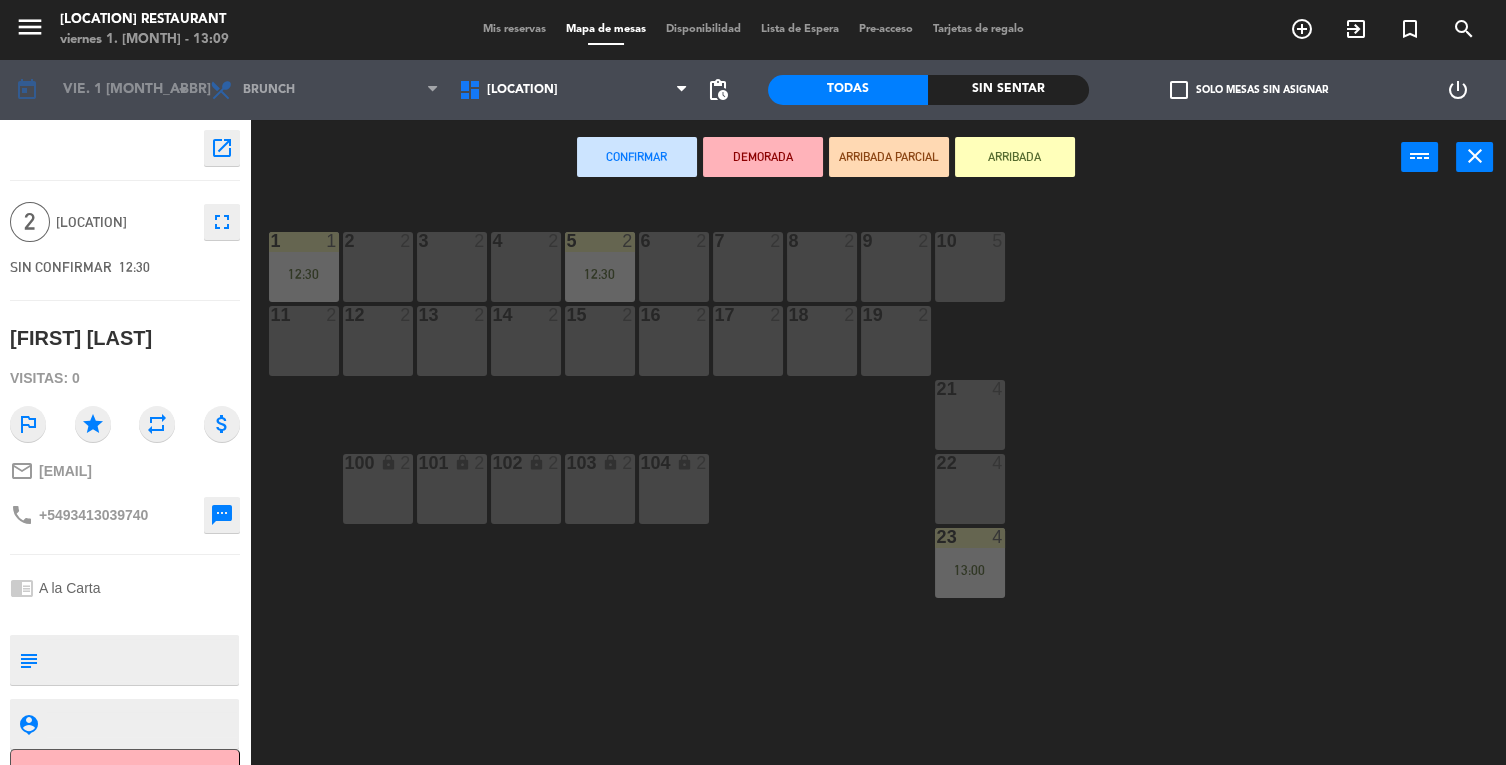click on "3  2" at bounding box center (452, 267) 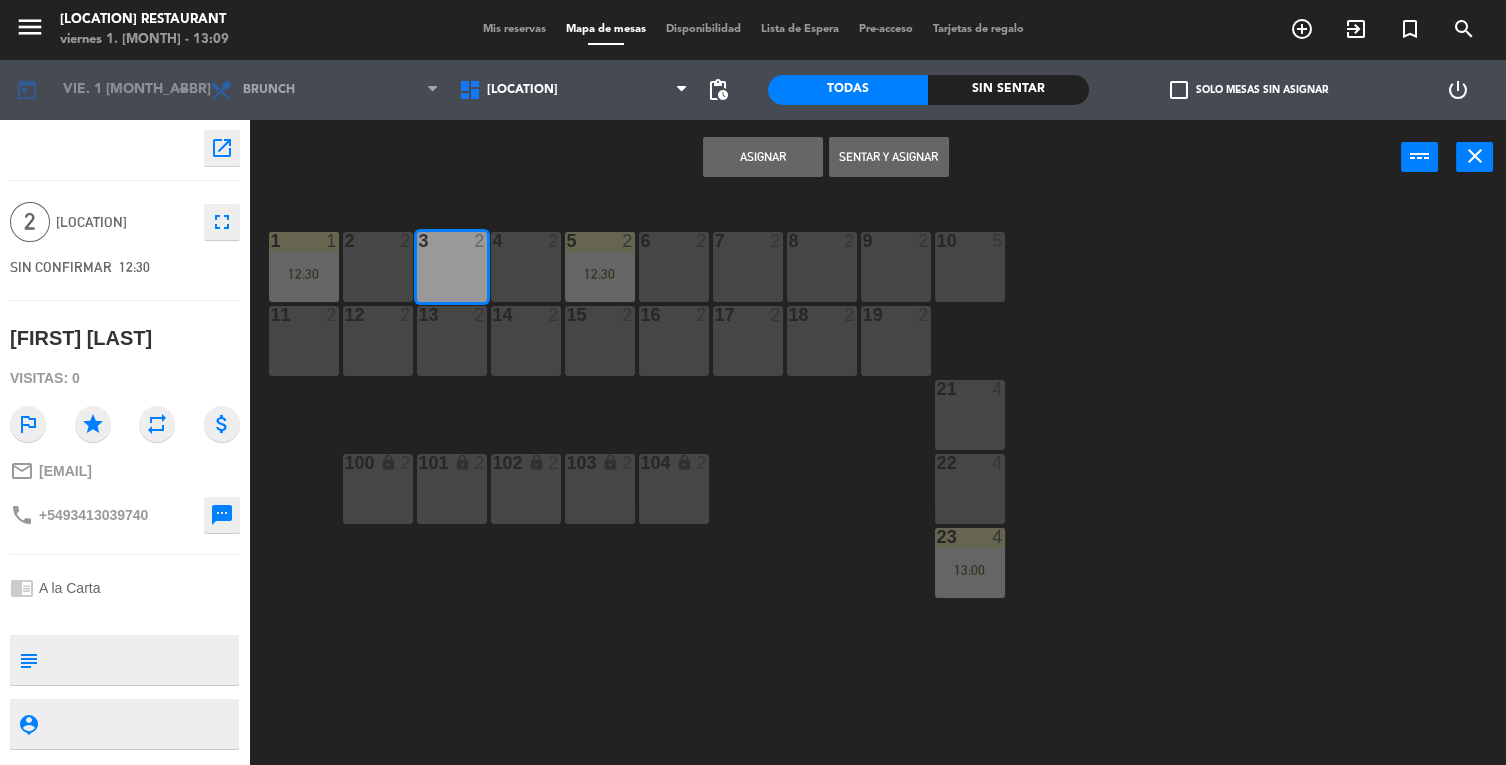 click on "Asignar" at bounding box center [763, 157] 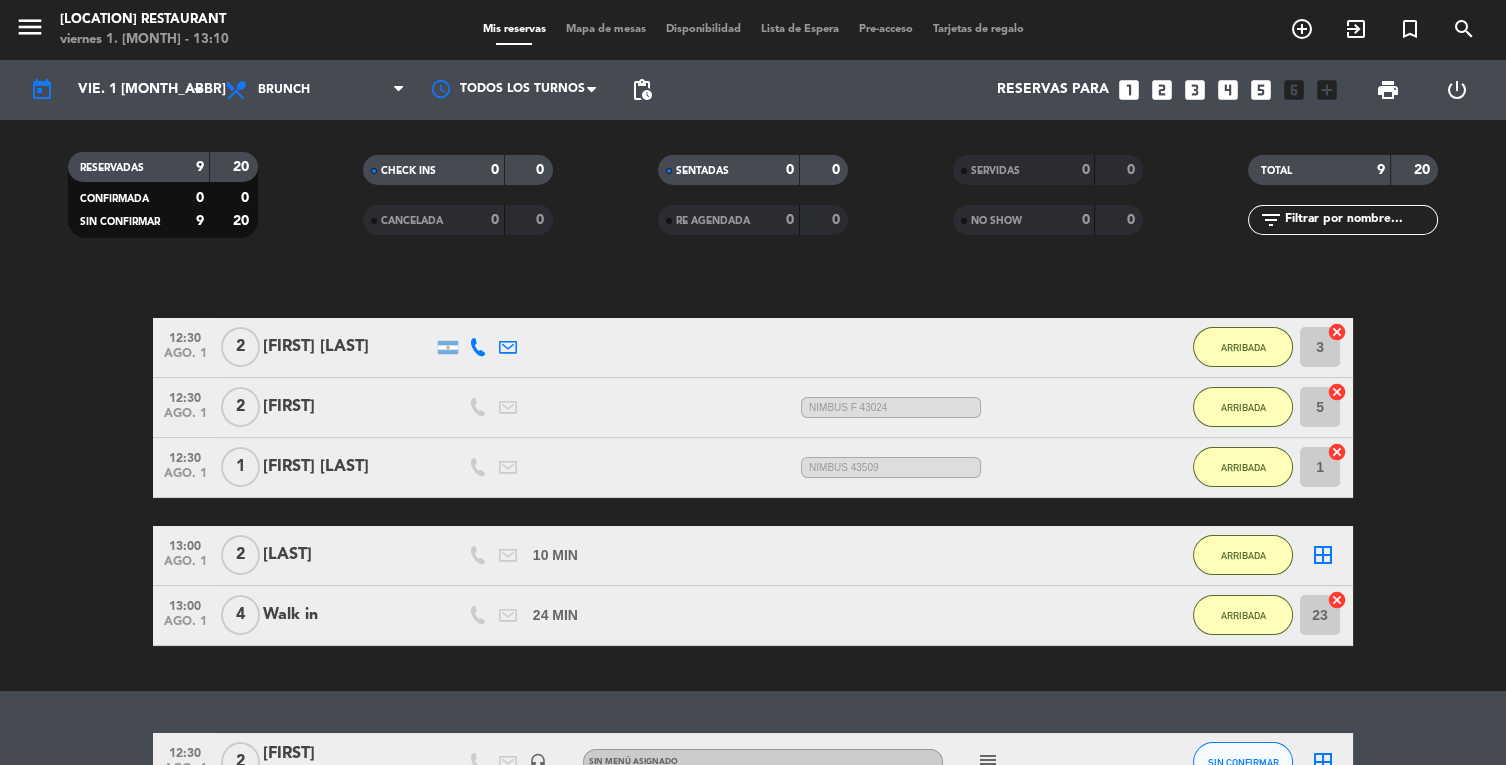scroll, scrollTop: 142, scrollLeft: 0, axis: vertical 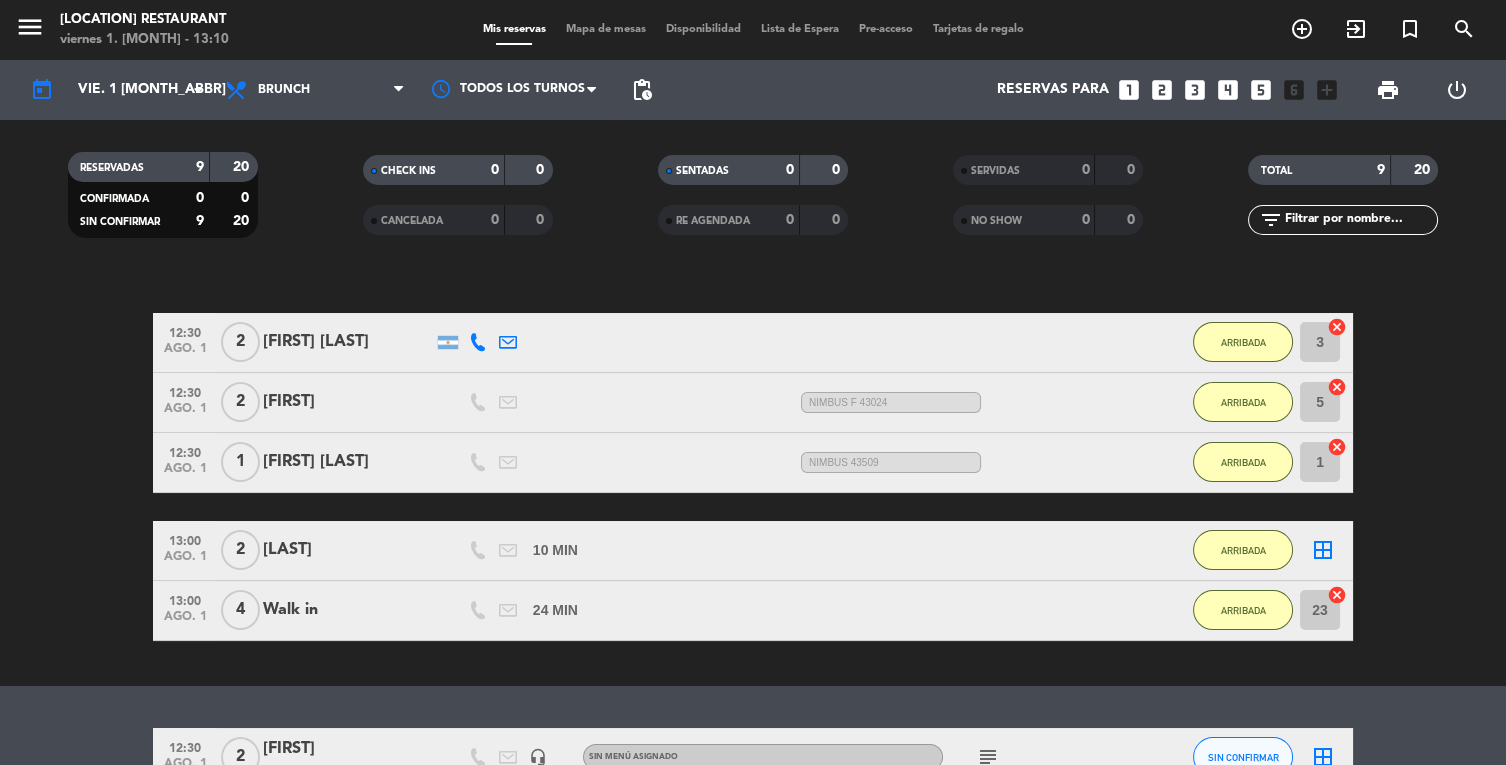 click on "border_all" 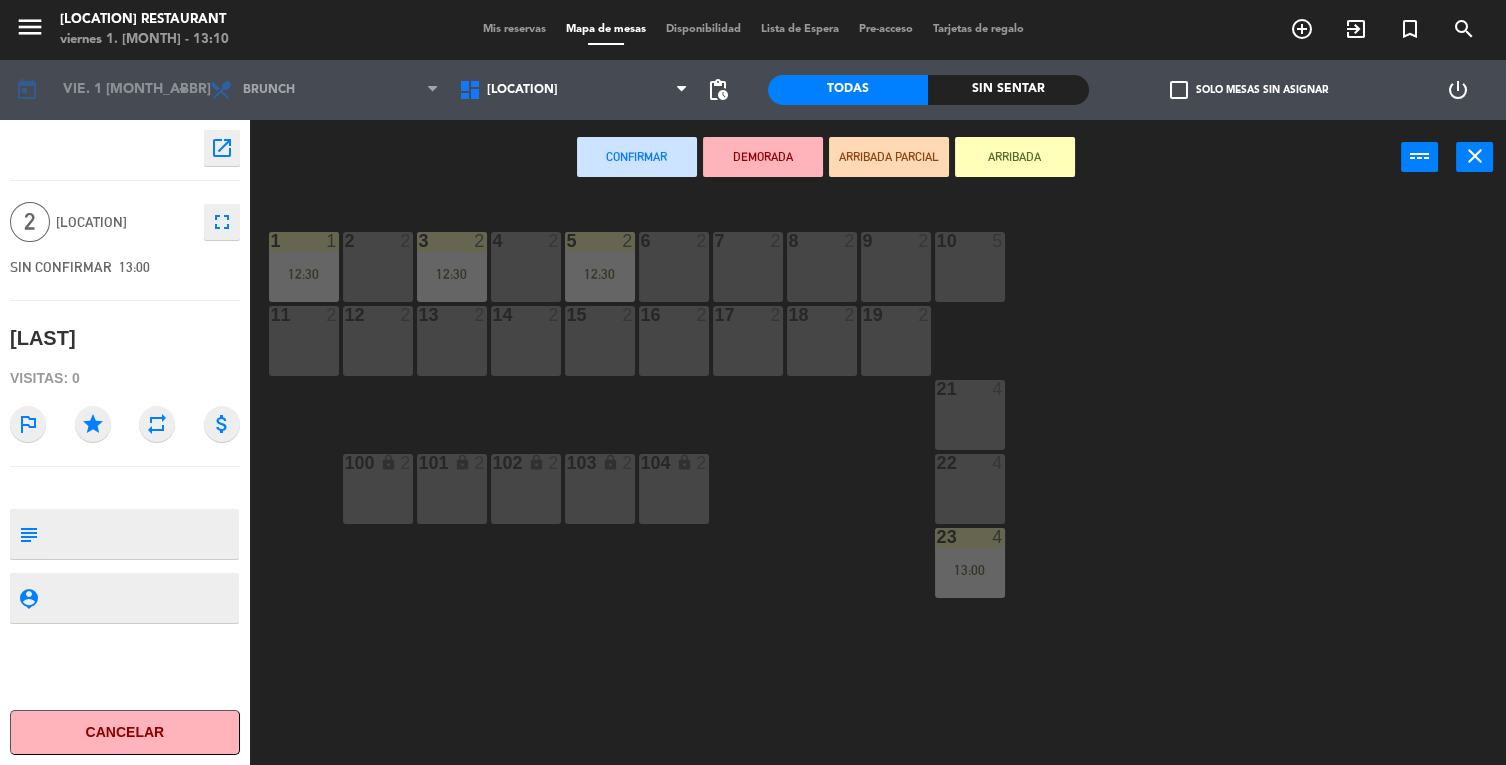 click on "22  4" at bounding box center [970, 489] 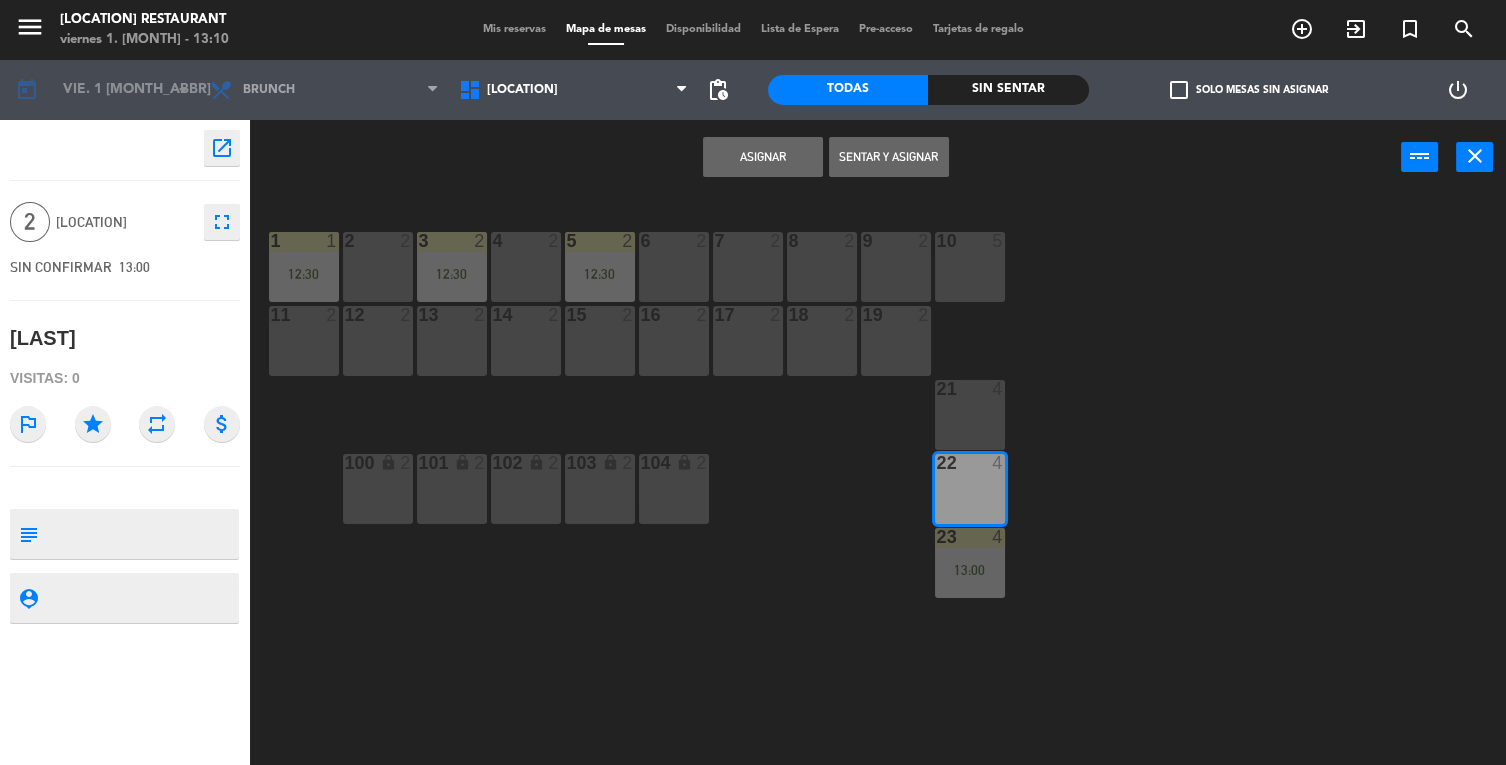 click on "Asignar" at bounding box center [763, 157] 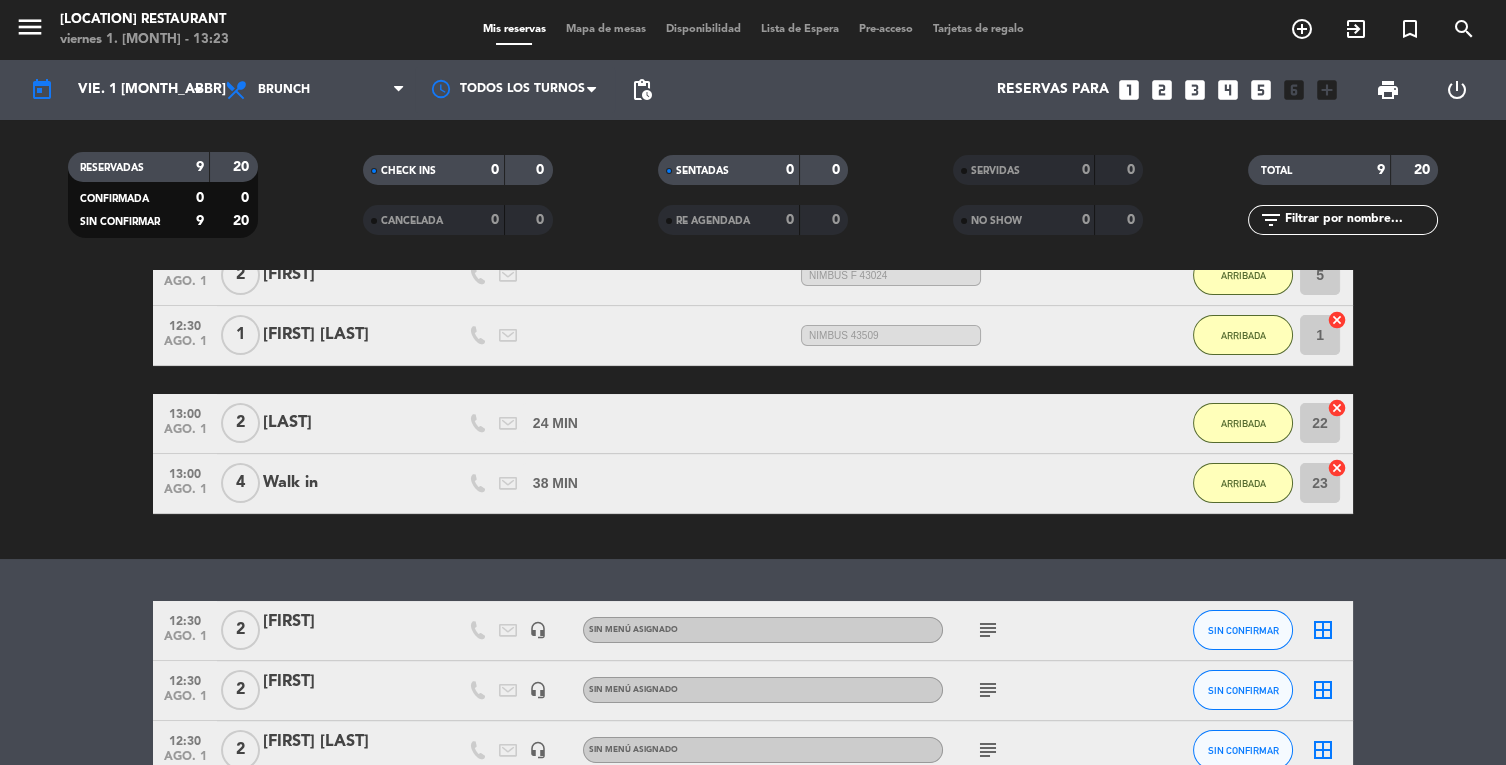 scroll, scrollTop: 323, scrollLeft: 0, axis: vertical 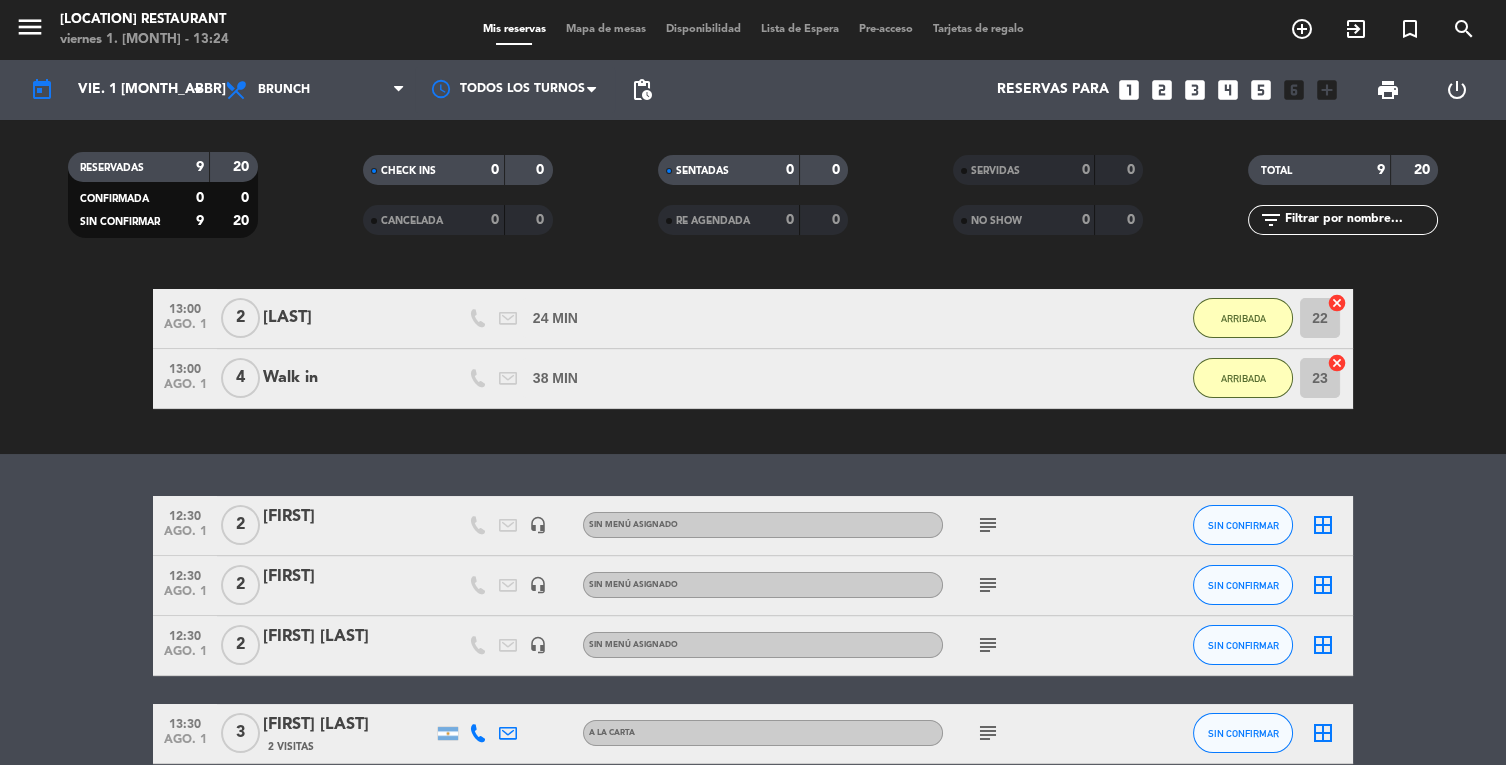 click on "subject" 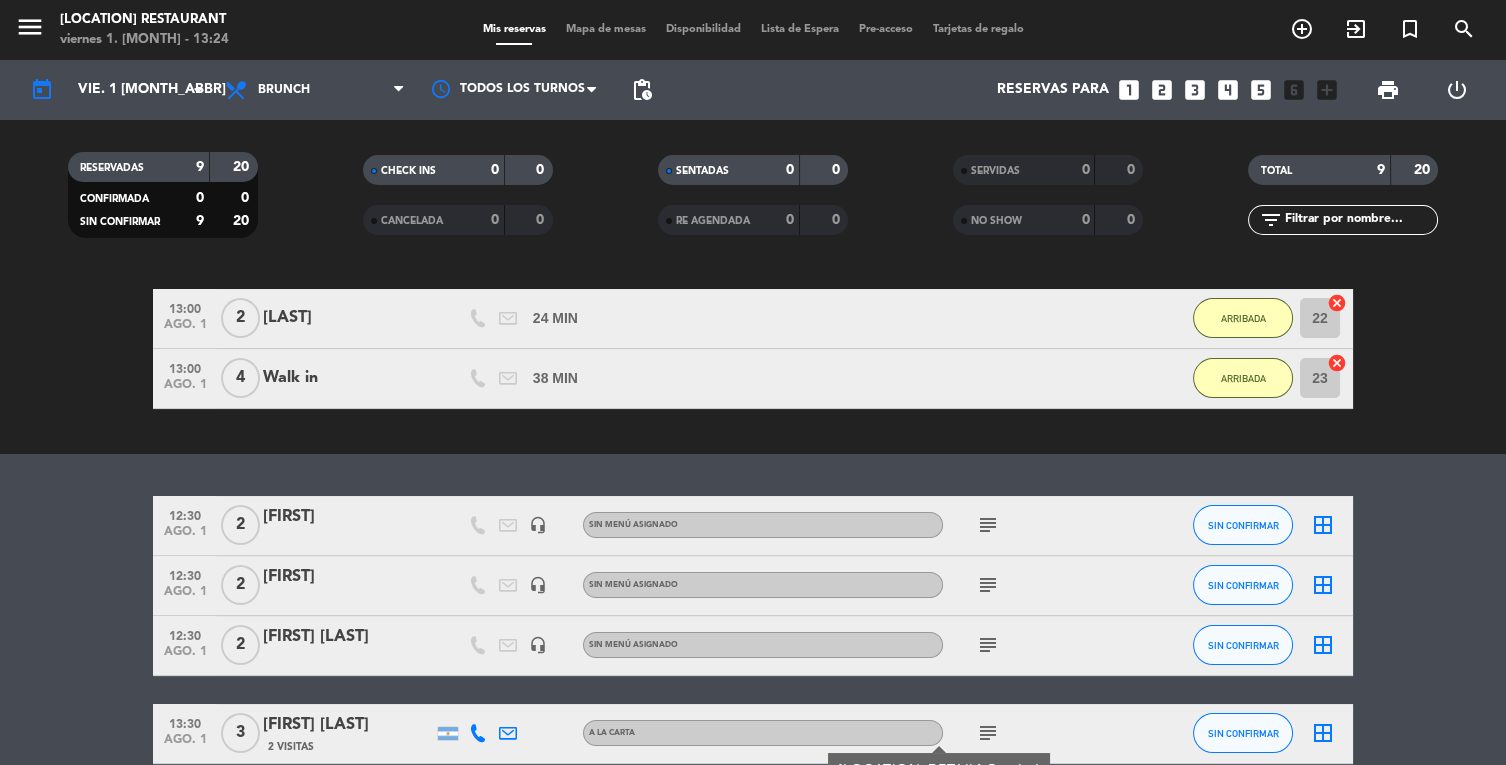 click on "subject" 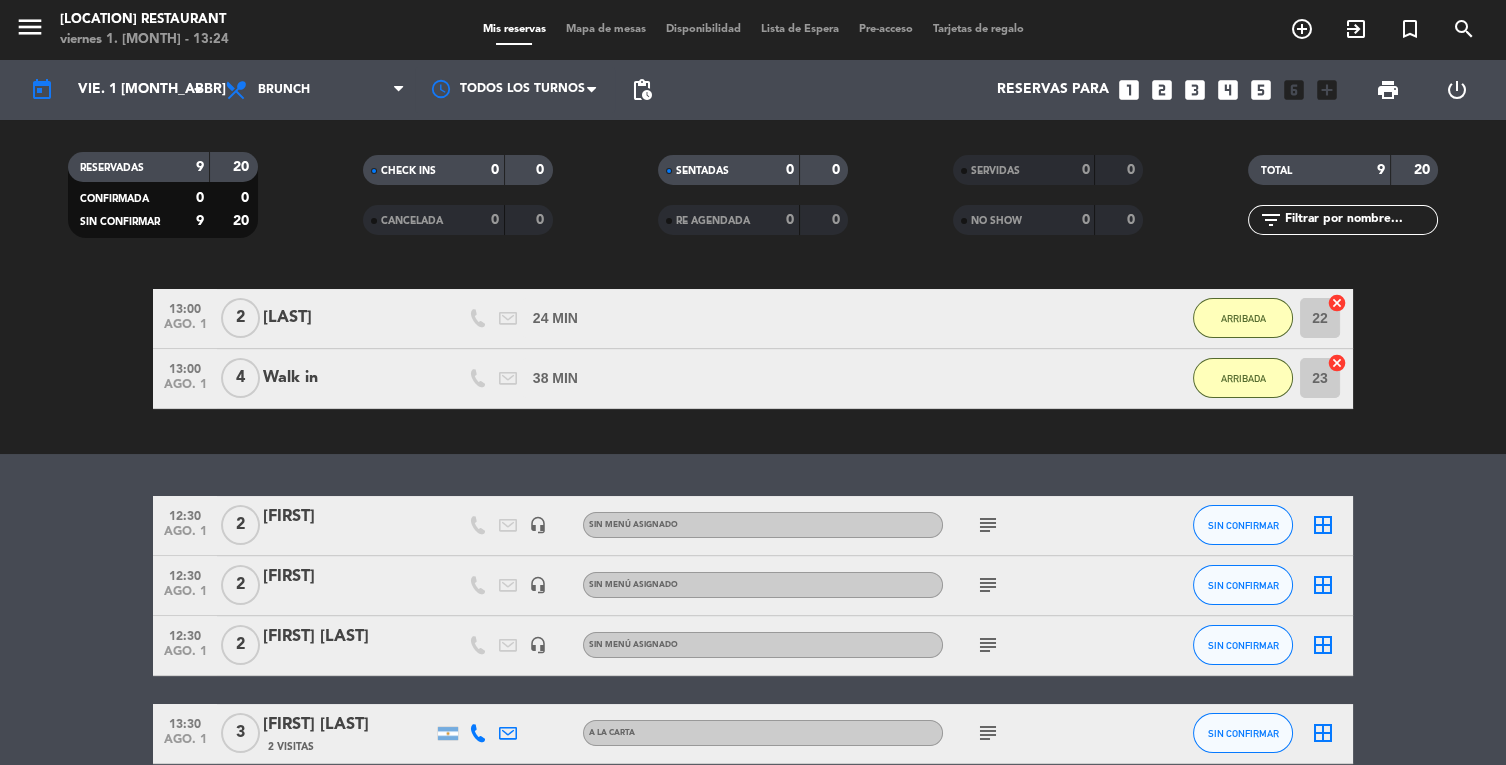 click on "subject" 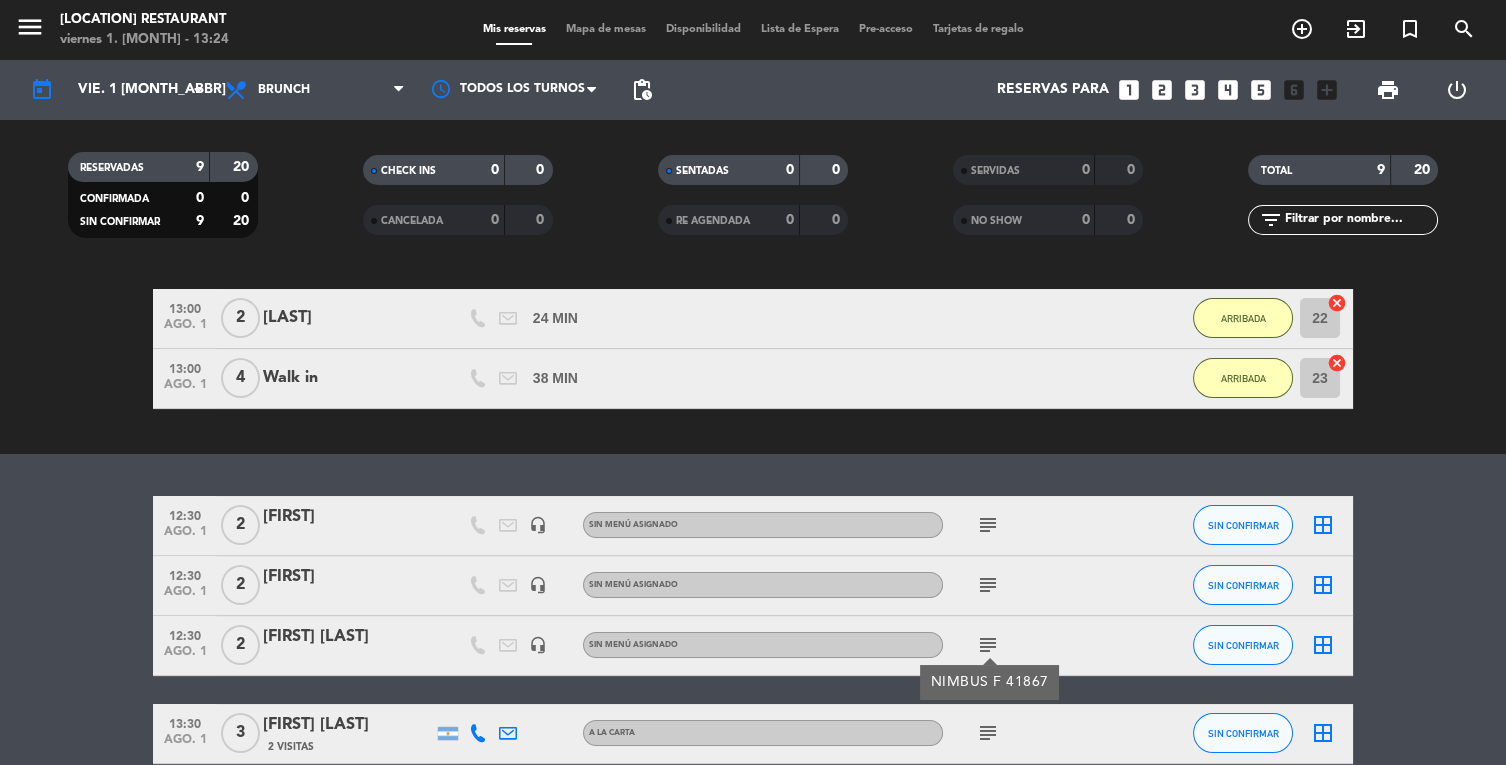 click on "subject  NIMBUS F 41867" 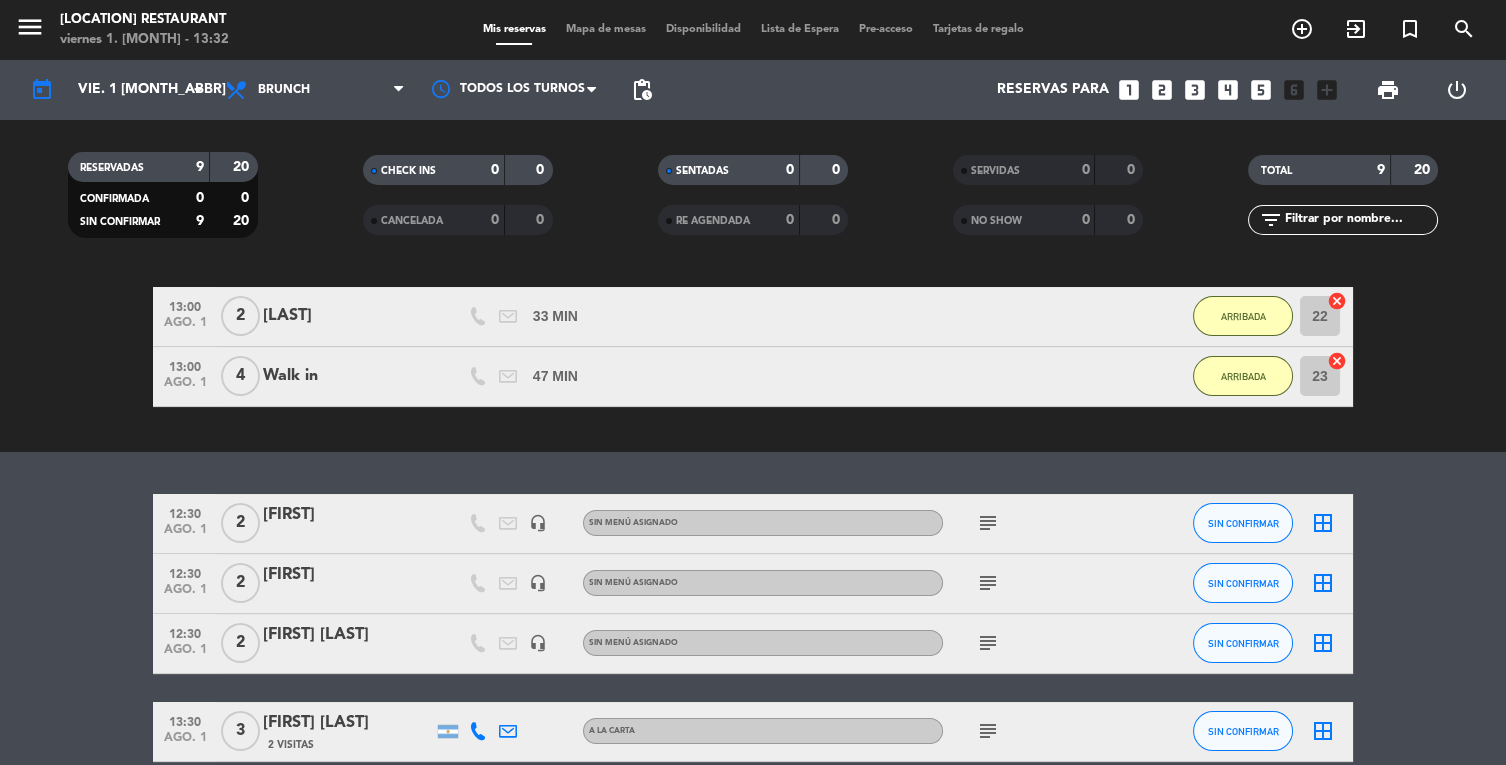 scroll, scrollTop: 361, scrollLeft: 0, axis: vertical 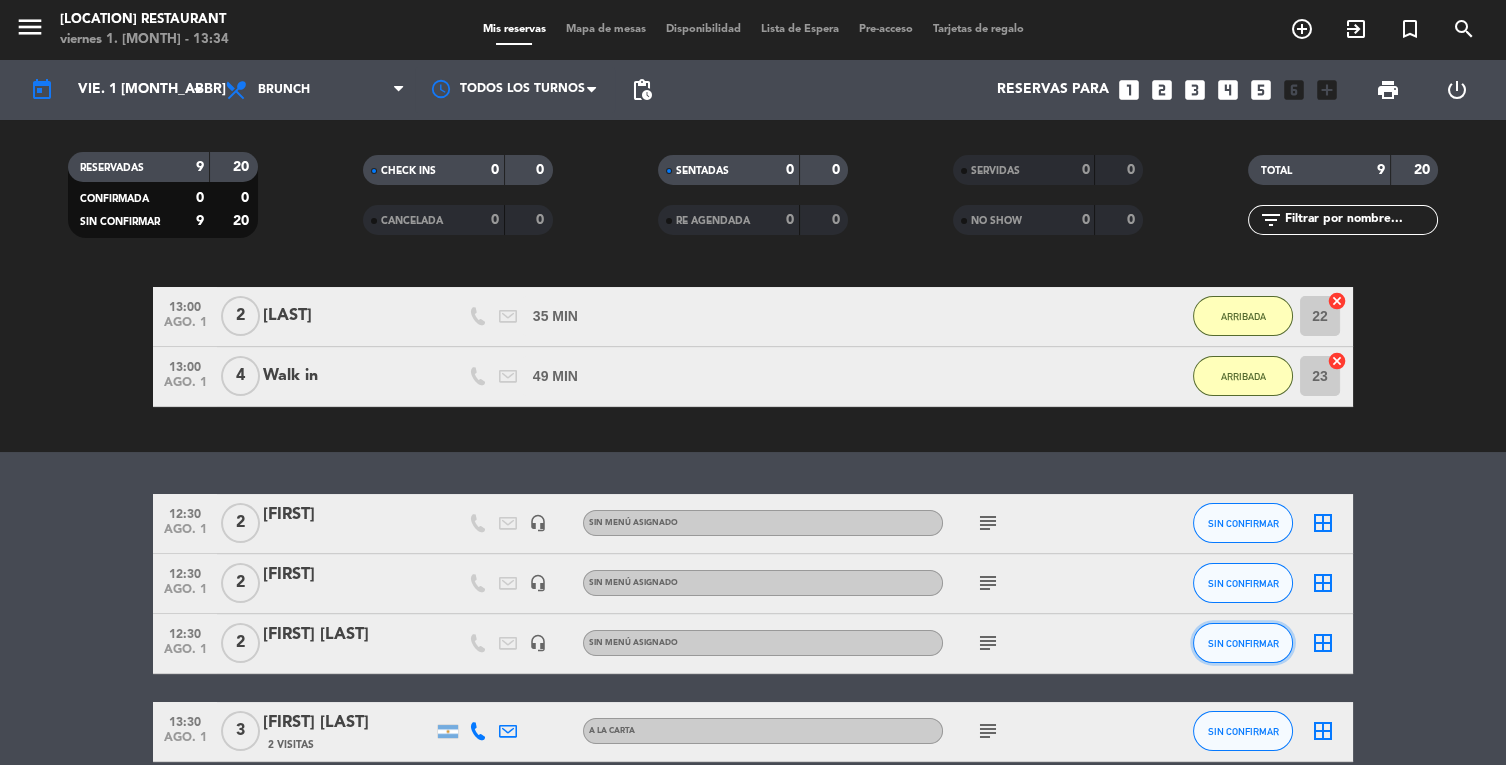 click on "SIN CONFIRMAR" 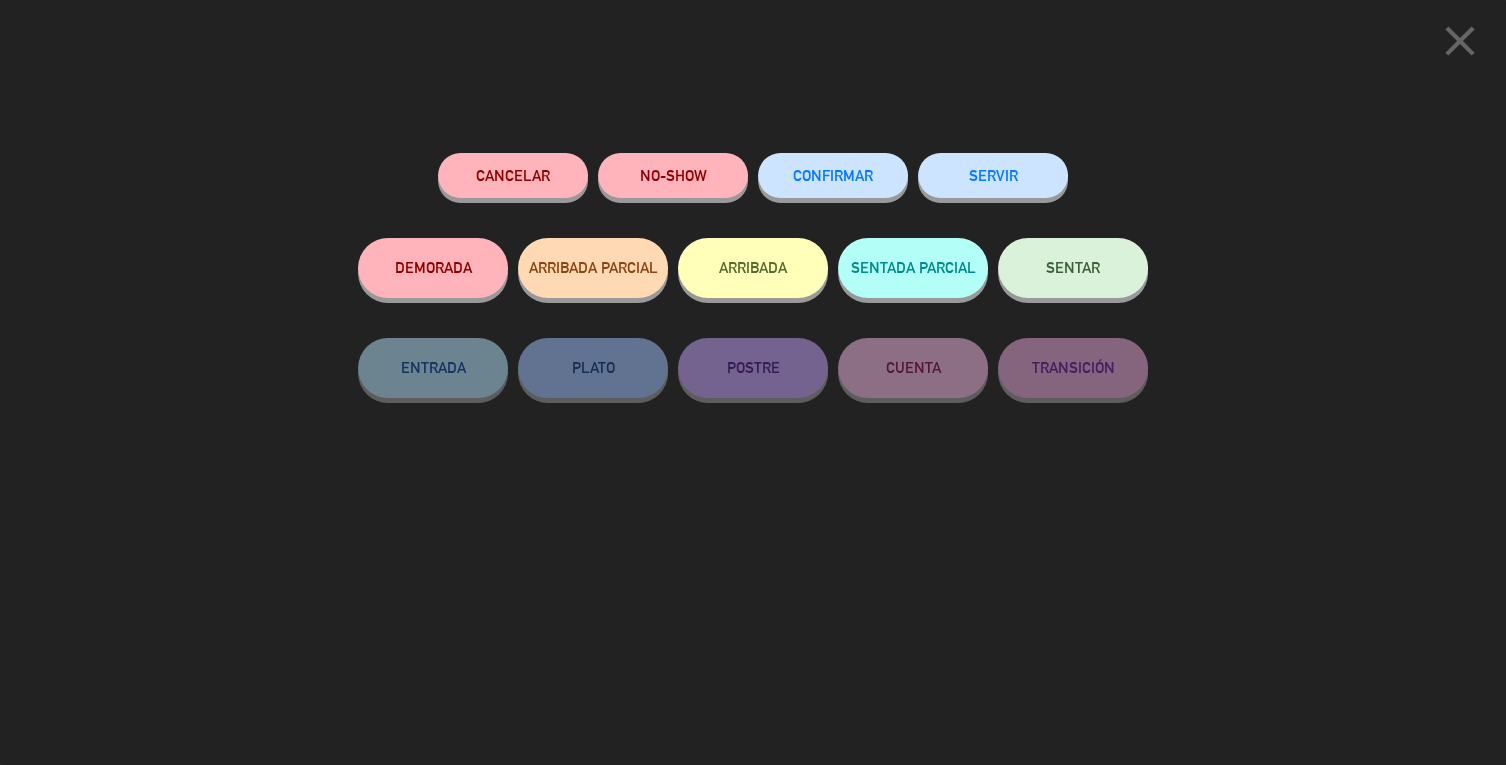 click on "ARRIBADA" 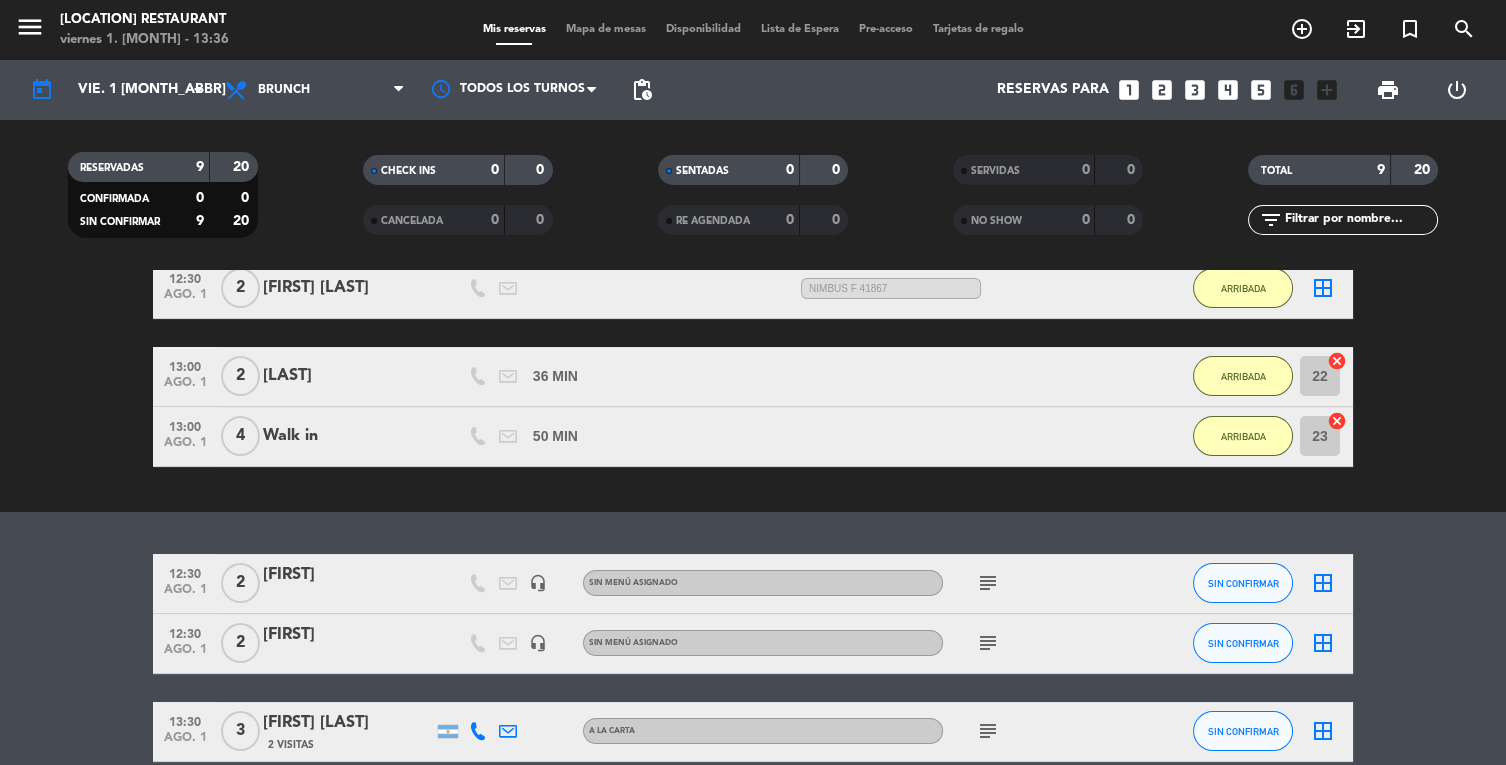 click on "subject" 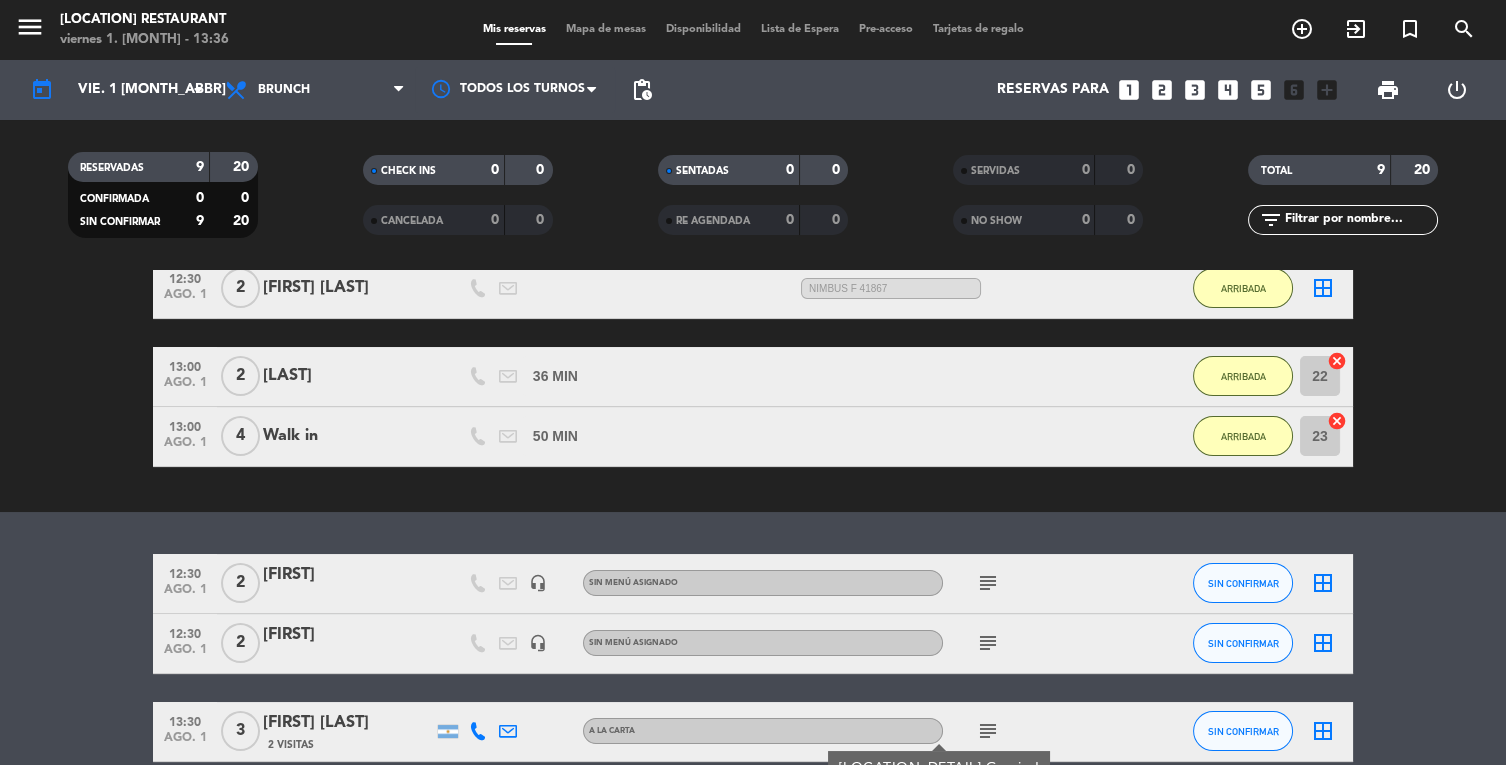 click on "subject" 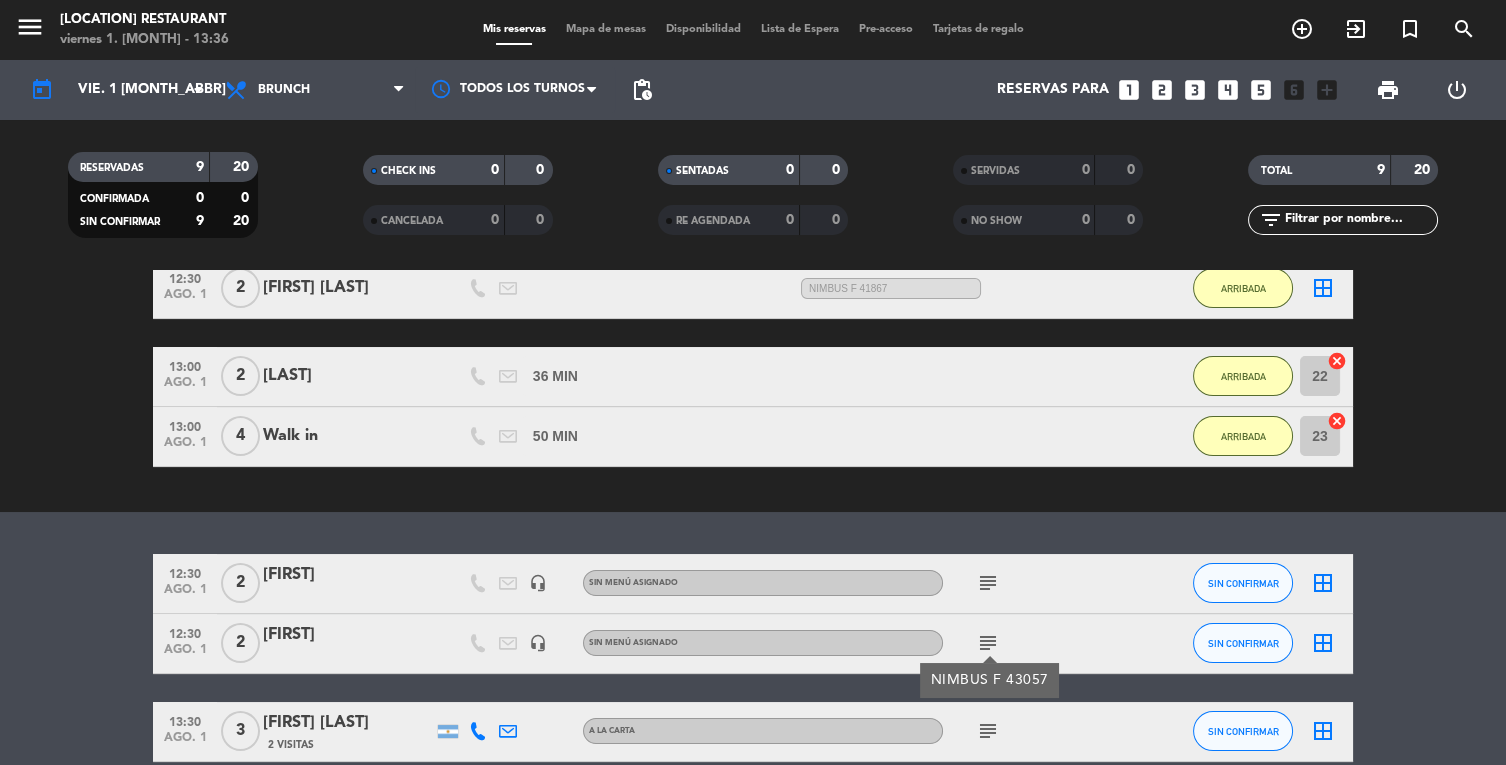 click on "subject" 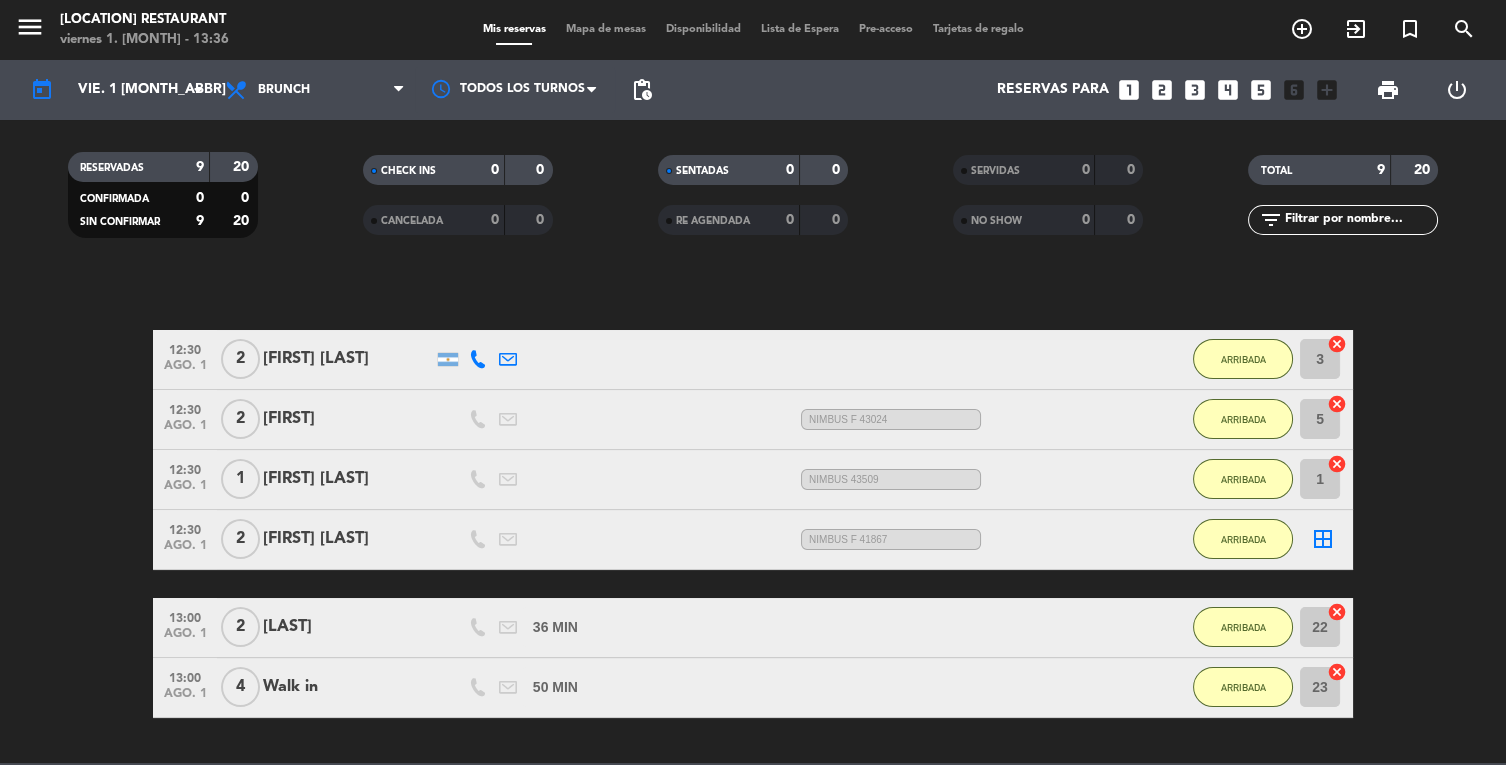 scroll, scrollTop: 103, scrollLeft: 0, axis: vertical 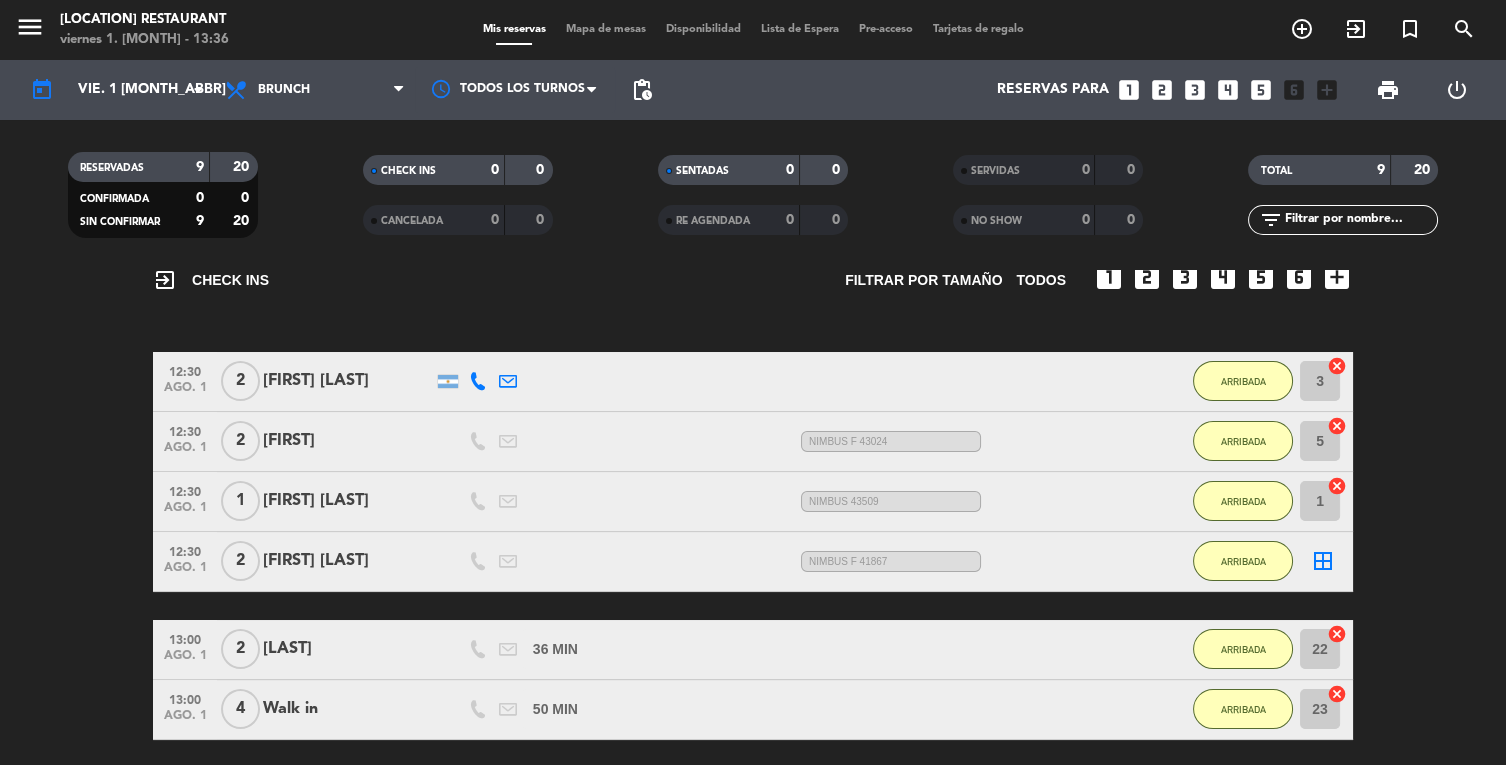 click on "12:30   ago. 1   2   [FIRST] [LAST]   24 MIN  /  23:39 H sms    ARRIBADA 3  cancel   12:30   ago. 1   2   [FIRST]   51 MIN  /  19:36 H sms     NIMBUS F 43024    ARRIBADA 5  cancel   12:30   ago. 1   1   [FIRST] [LAST]   1:28 H  /  19:34 H sms     NIMBUS 43509    ARRIBADA 1  cancel   12:30   ago. 1   2   [FIRST] [LAST]   0 MIN  /  19:33 H sms     NIMBUS F 41867    ARRIBADA  border_all   13:00   ago. 1   2   [LAST]   36 MIN  /  3:23 H sms    ARRIBADA 22  cancel   13:00   ago. 1   4   Walk in   50 MIN  /  3:14 H sms    ARRIBADA 23  cancel" 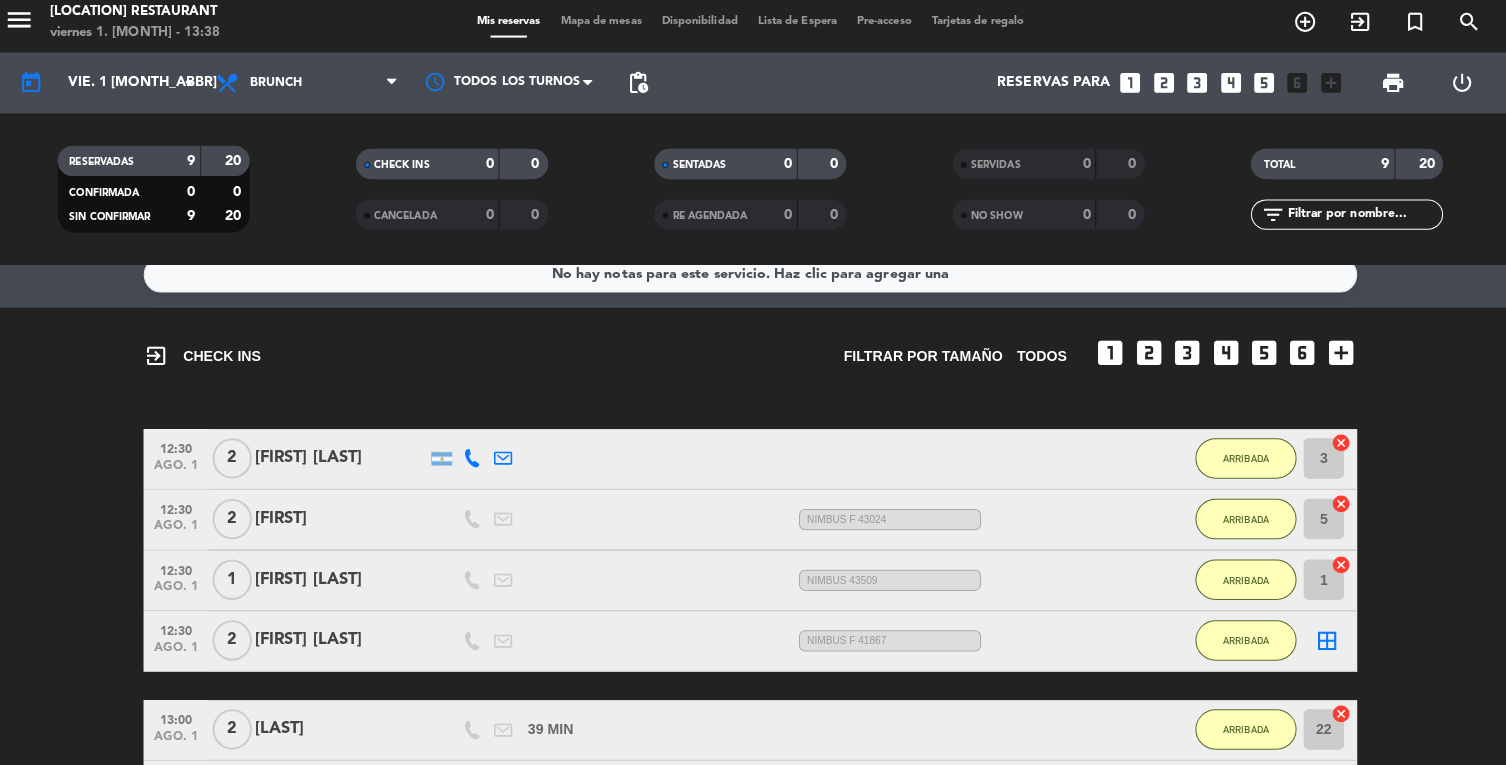 scroll, scrollTop: 36, scrollLeft: 0, axis: vertical 